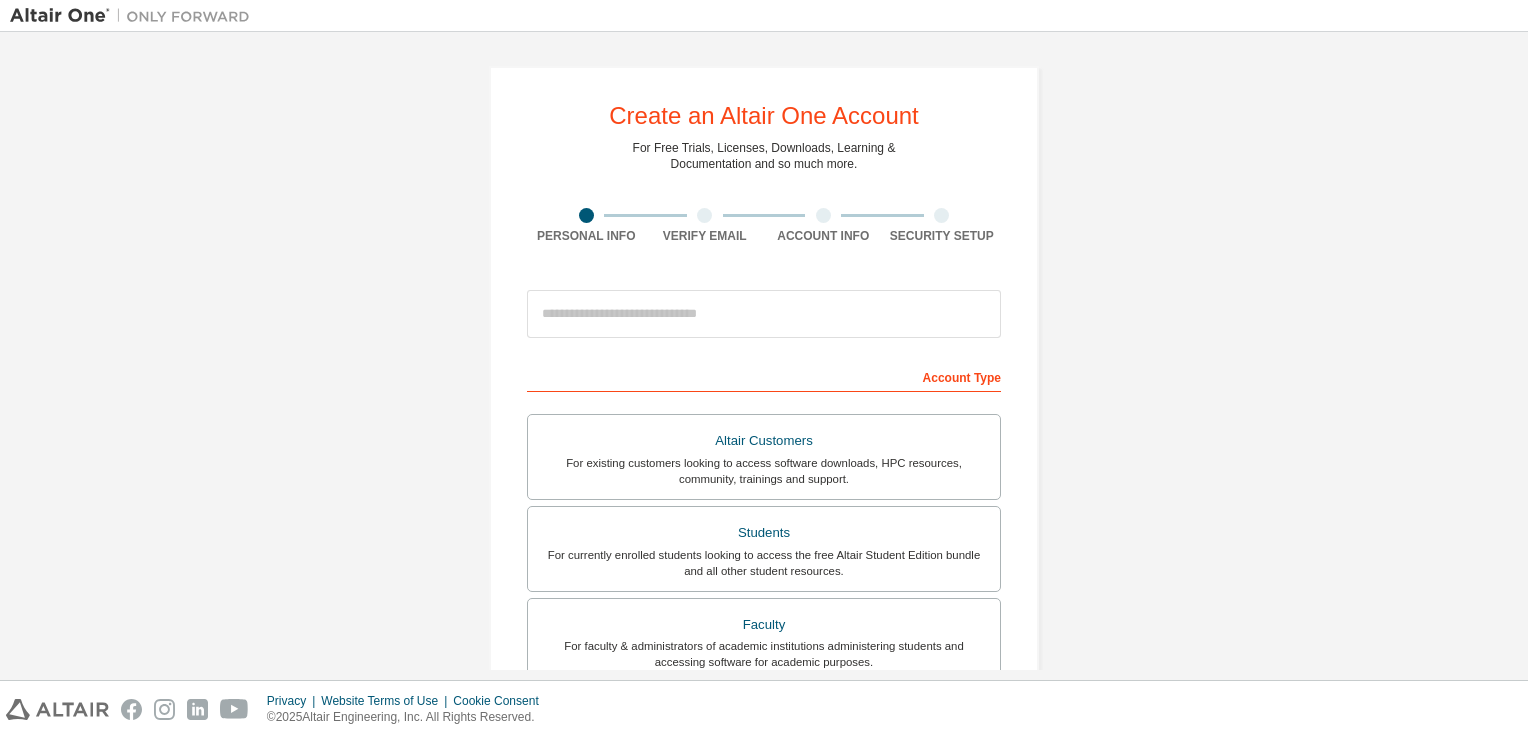 scroll, scrollTop: 0, scrollLeft: 0, axis: both 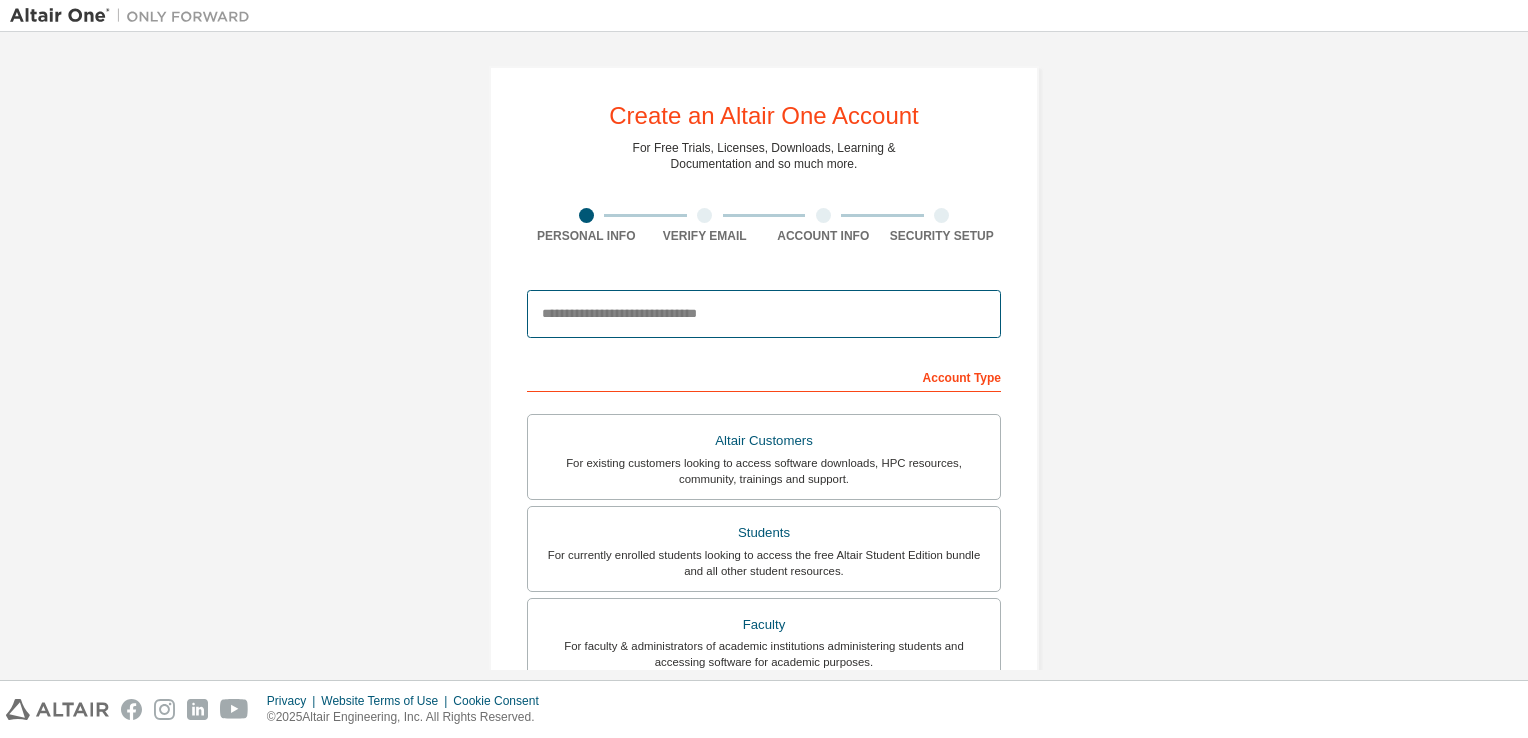 drag, startPoint x: 0, startPoint y: 0, endPoint x: 771, endPoint y: 304, distance: 828.7684 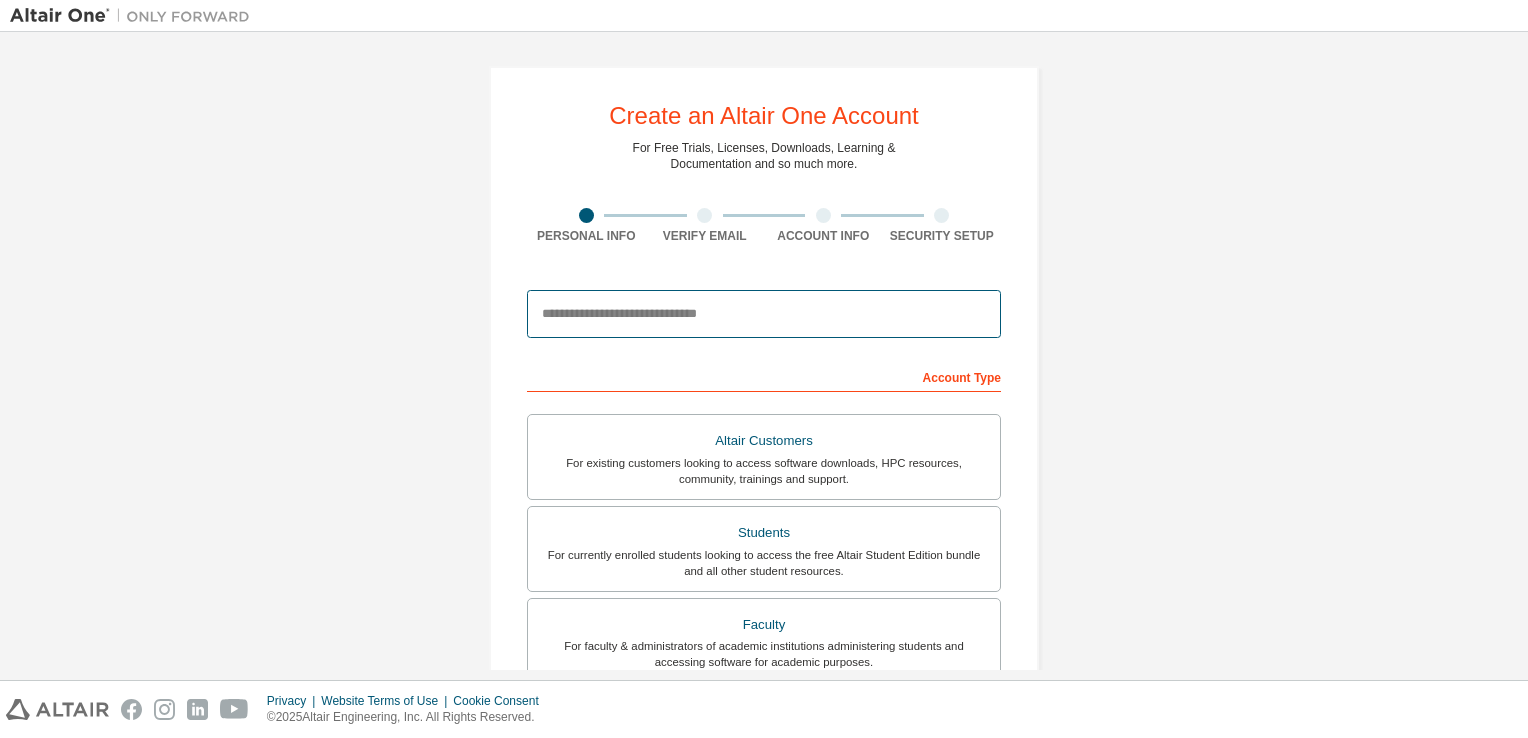 type on "**********" 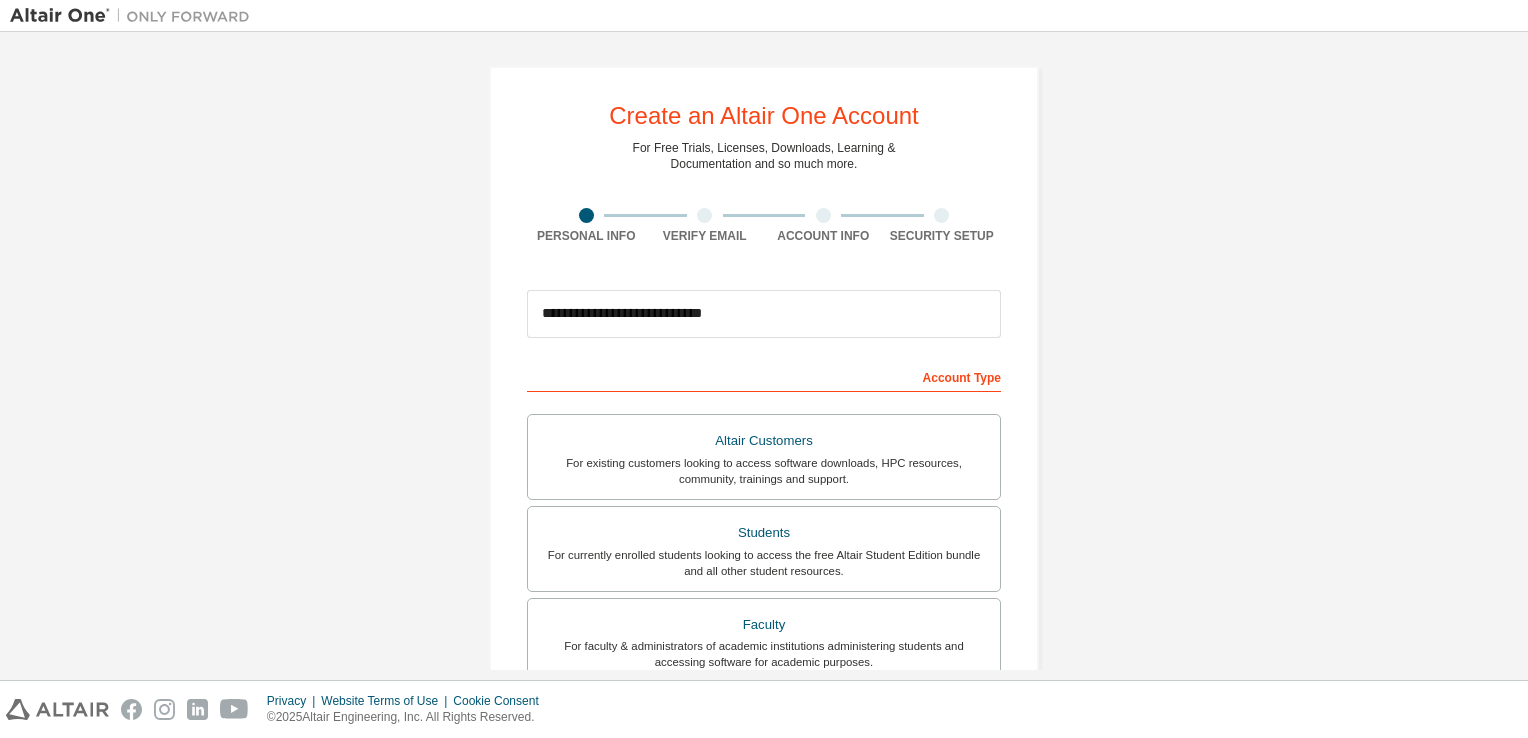 type on "*********" 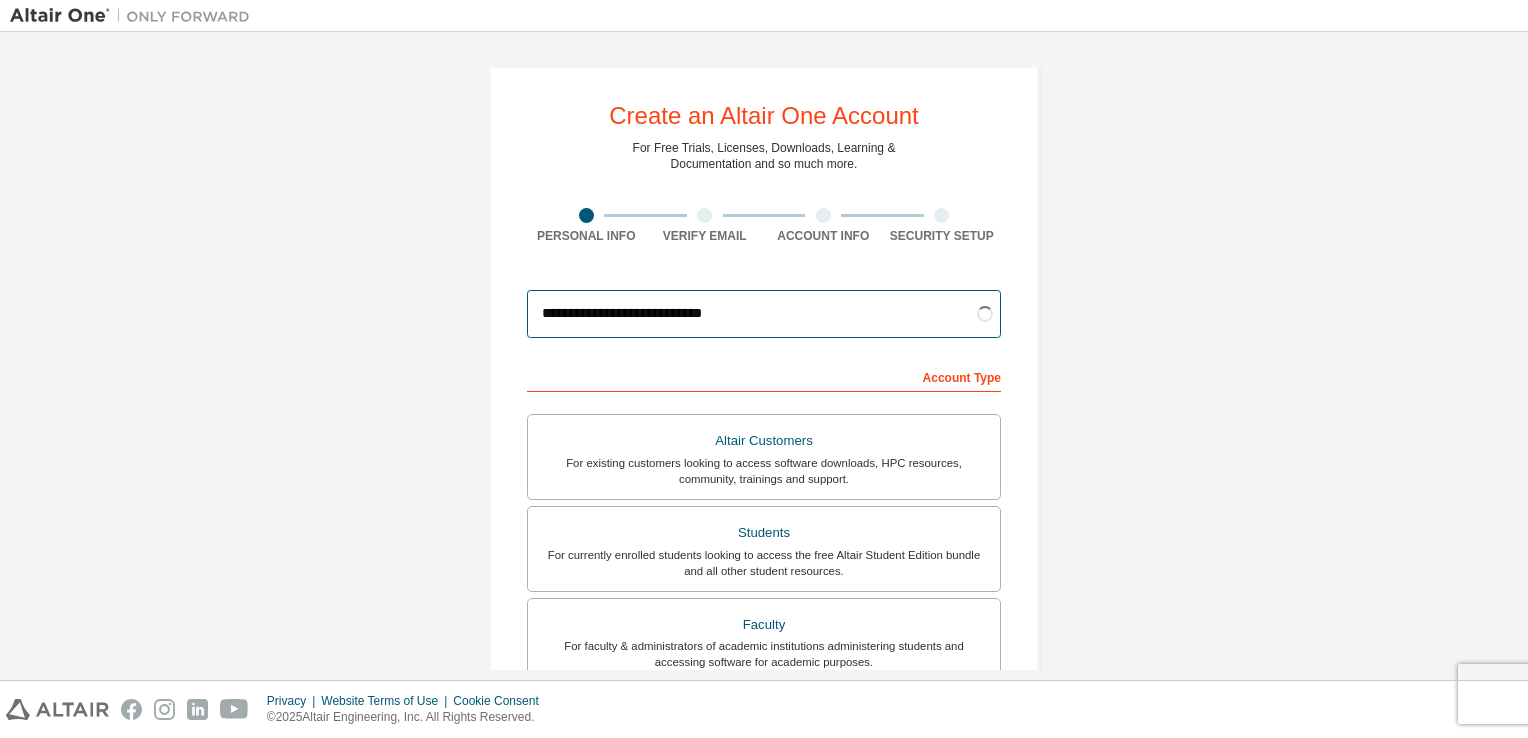 drag, startPoint x: 868, startPoint y: 326, endPoint x: 854, endPoint y: 318, distance: 16.124516 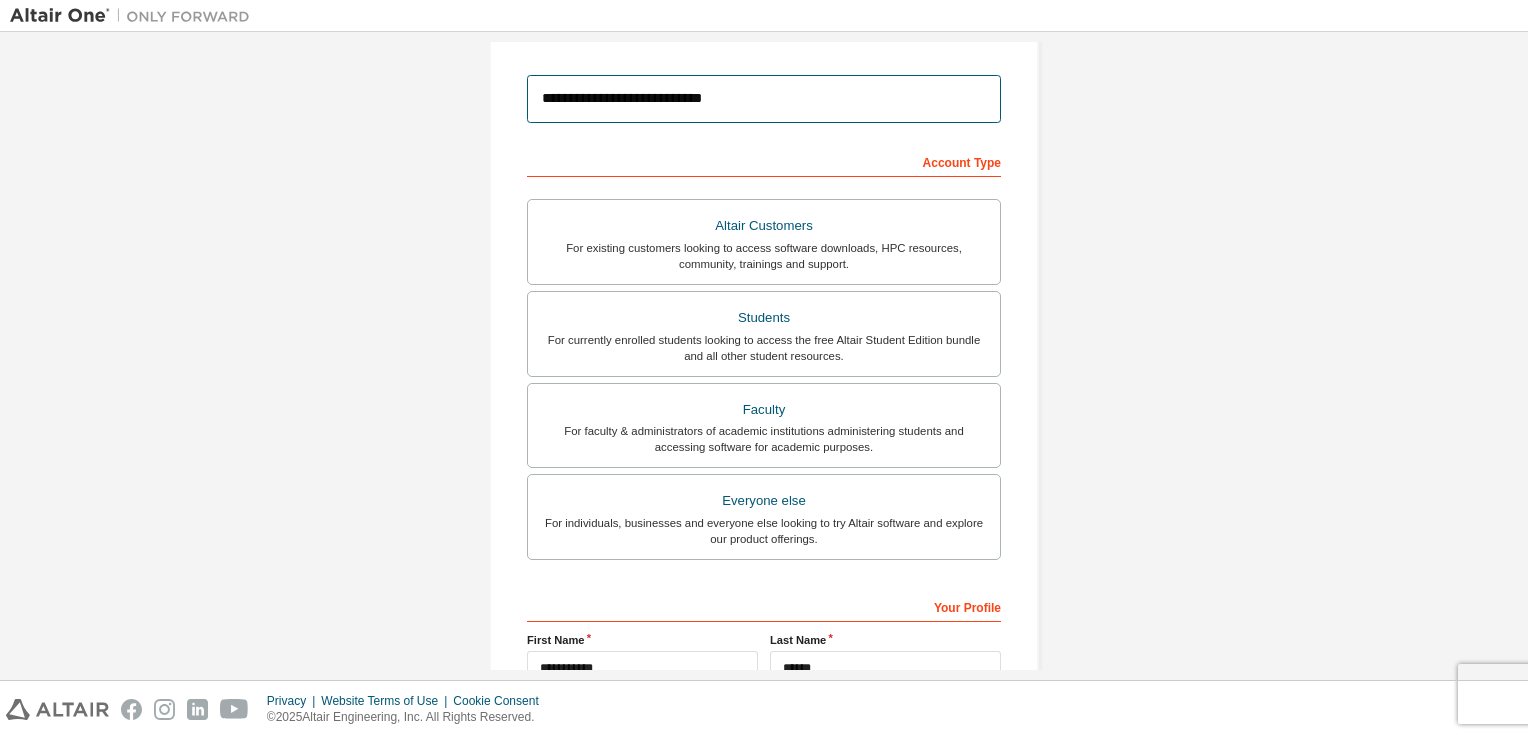 scroll, scrollTop: 219, scrollLeft: 0, axis: vertical 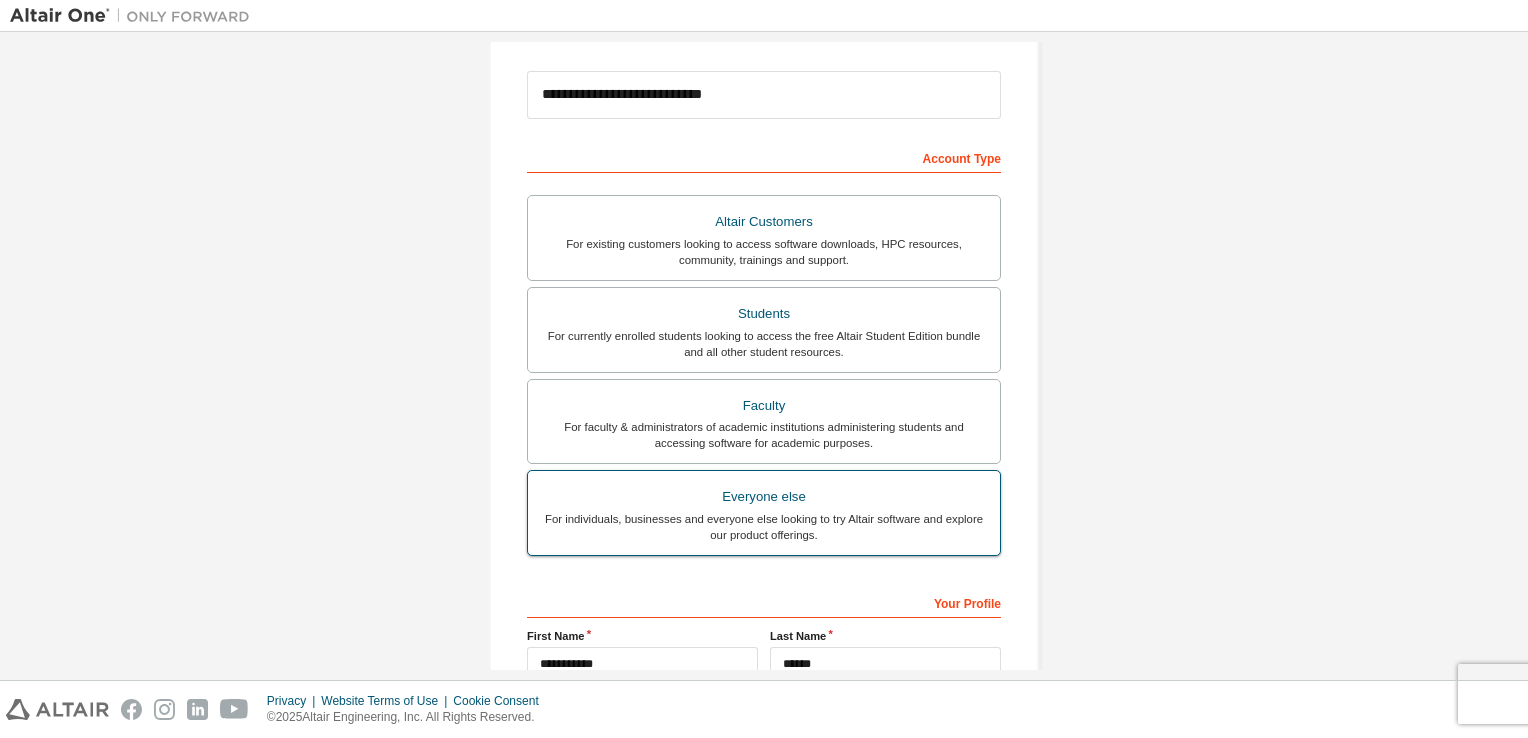 click on "Everyone else For individuals, businesses and everyone else looking to try Altair software and explore our product offerings." at bounding box center [764, 513] 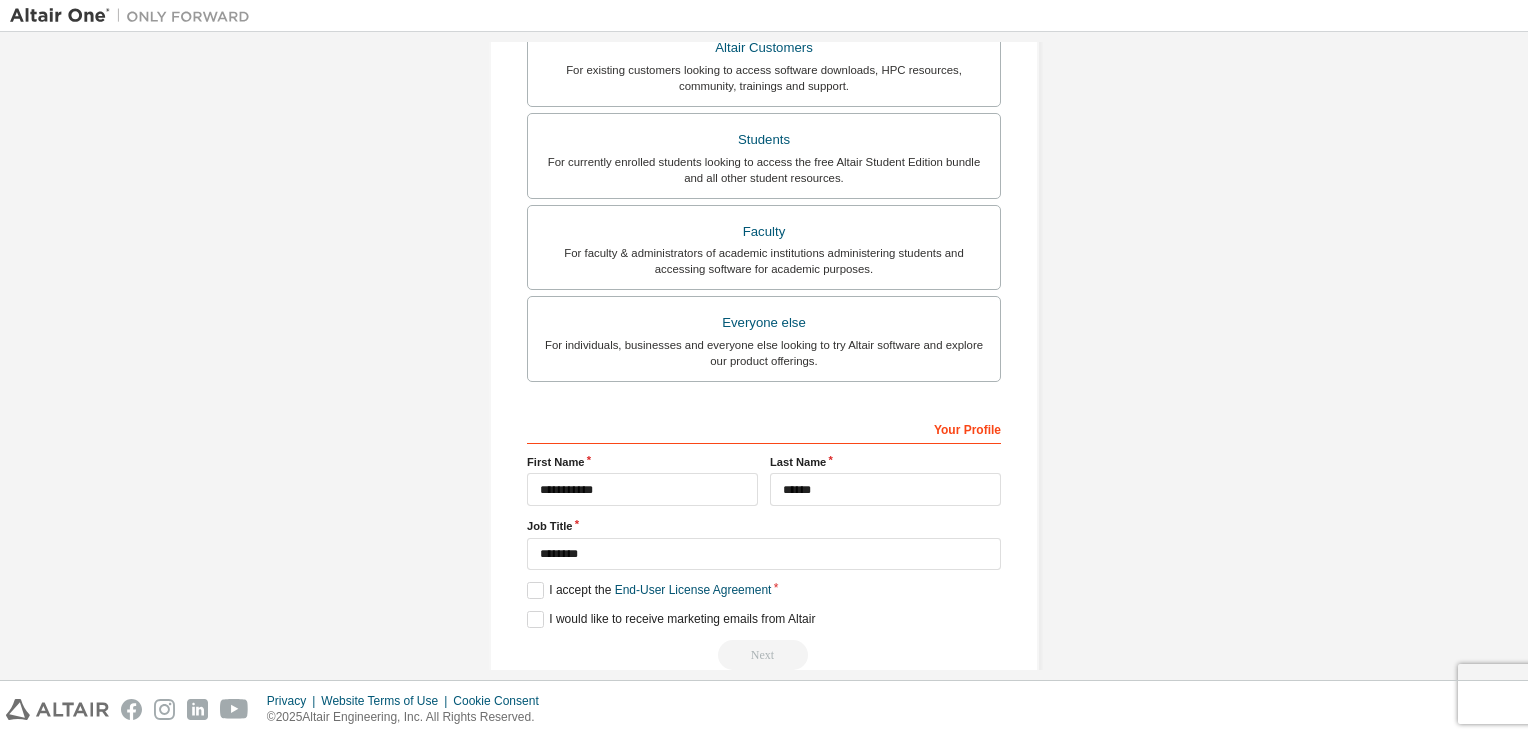 scroll, scrollTop: 404, scrollLeft: 0, axis: vertical 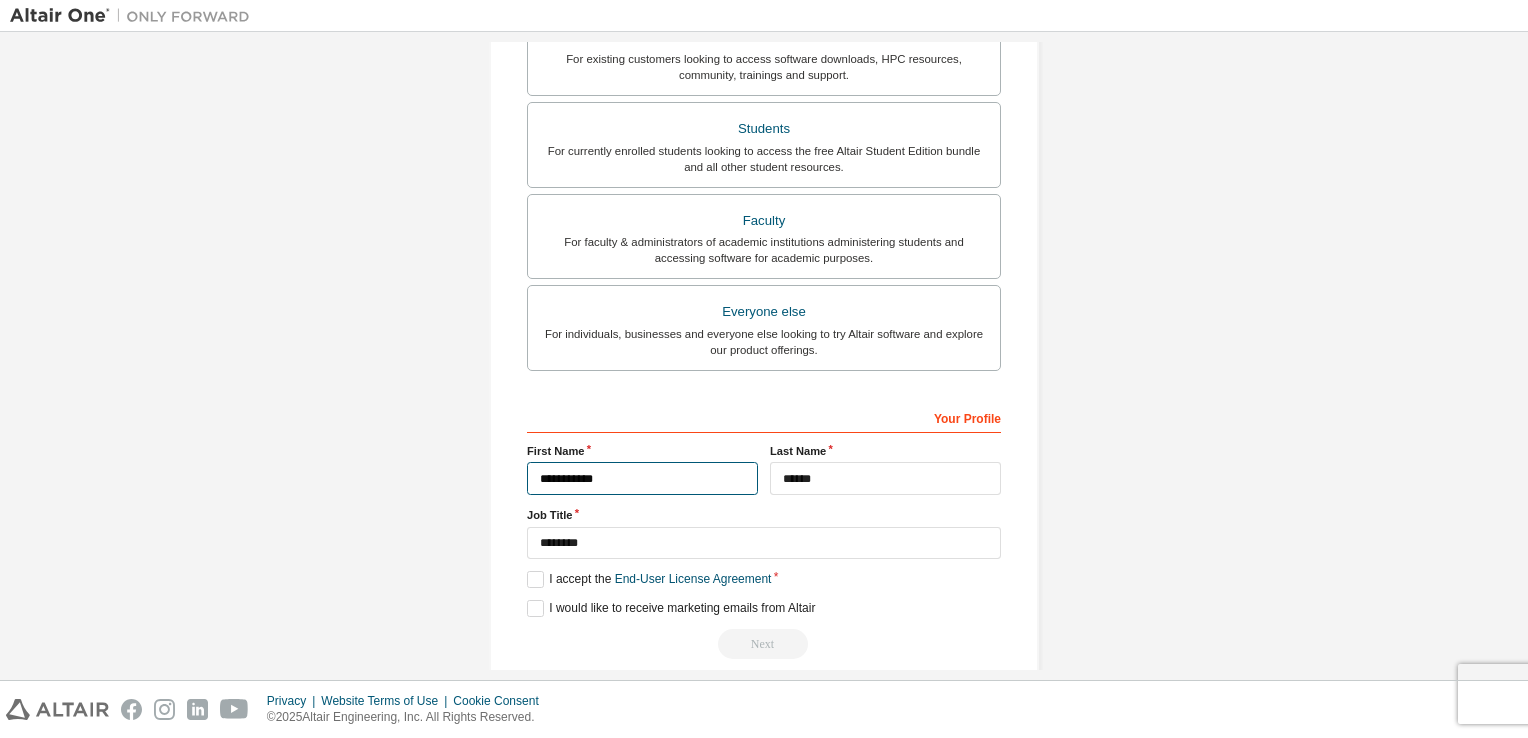 click on "*********" at bounding box center [642, 478] 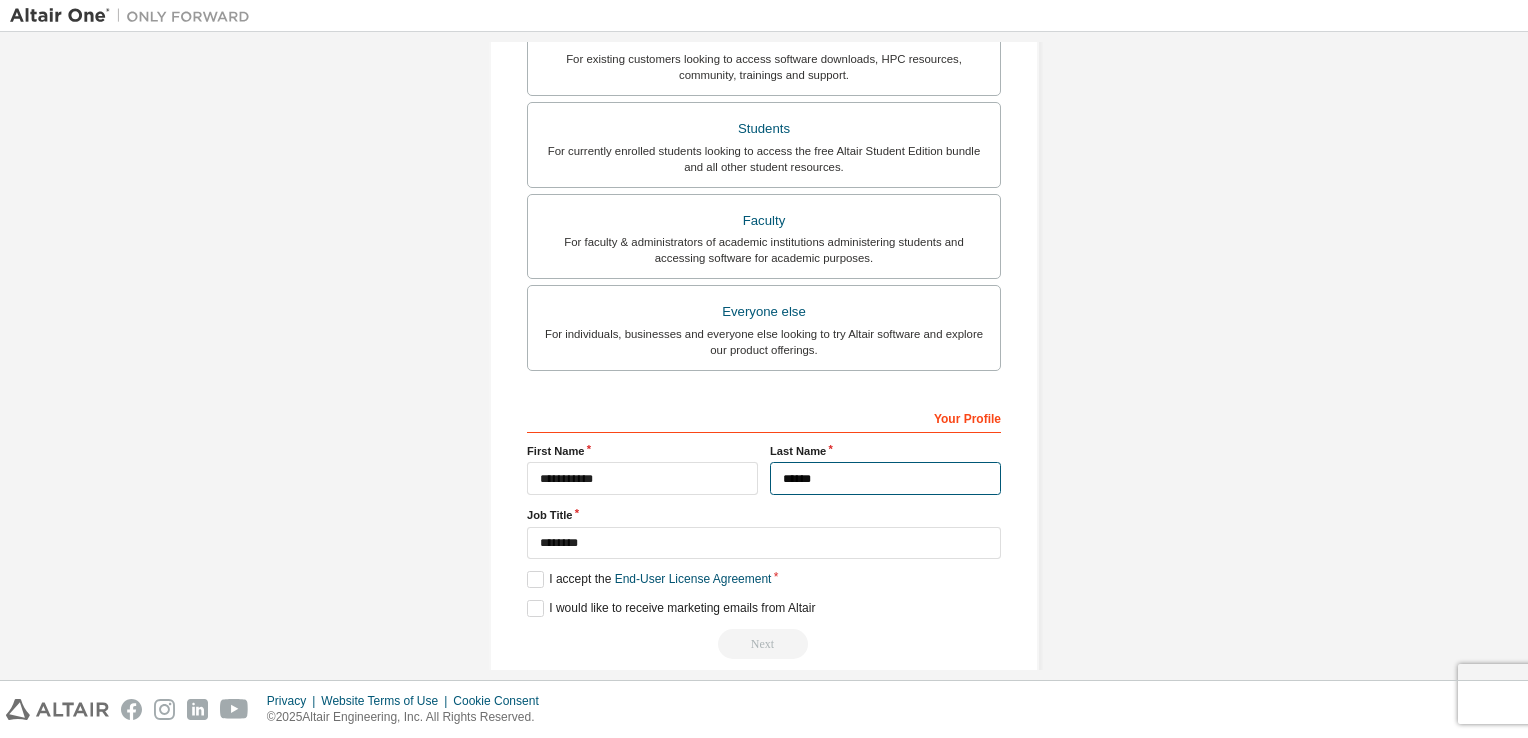click on "******" at bounding box center [885, 478] 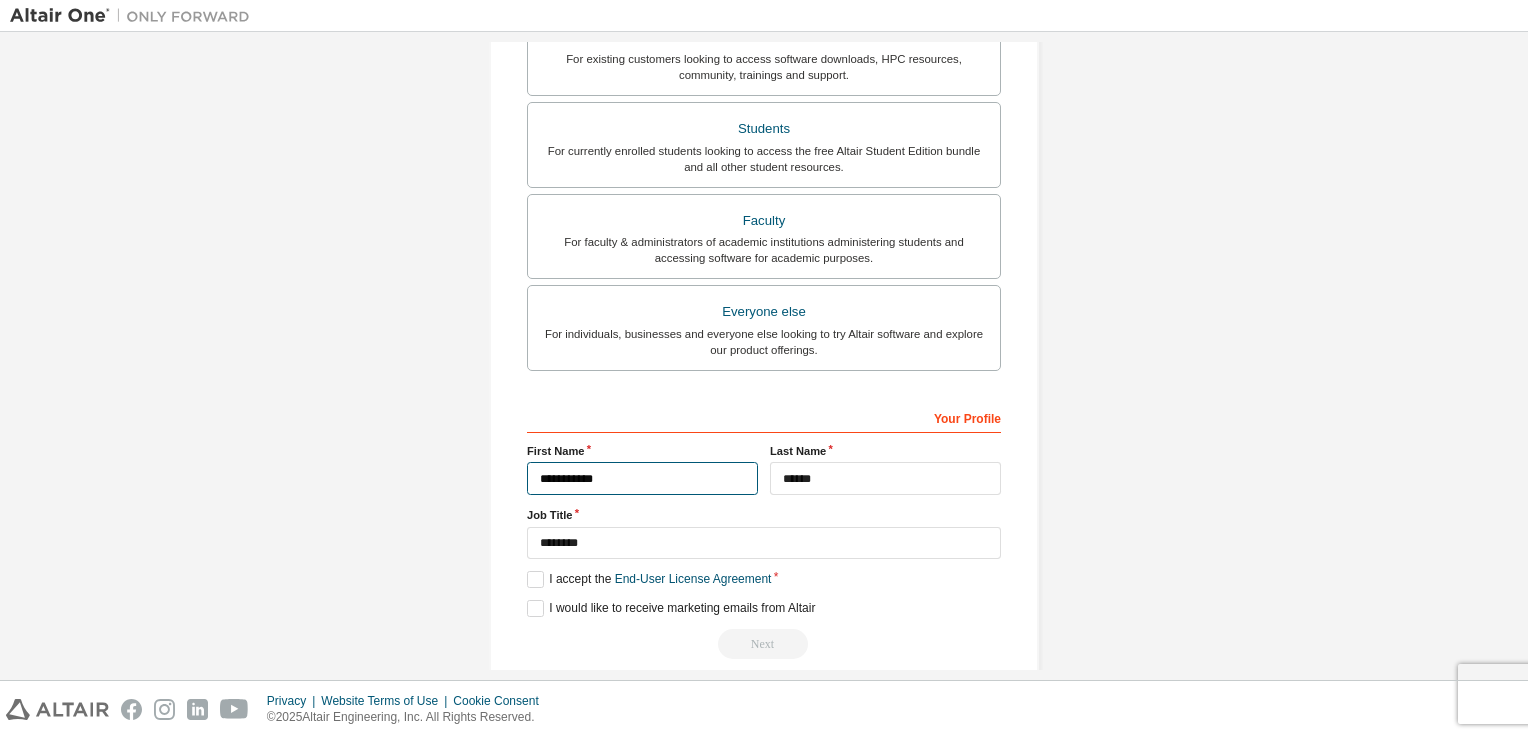 click on "*********" at bounding box center (642, 478) 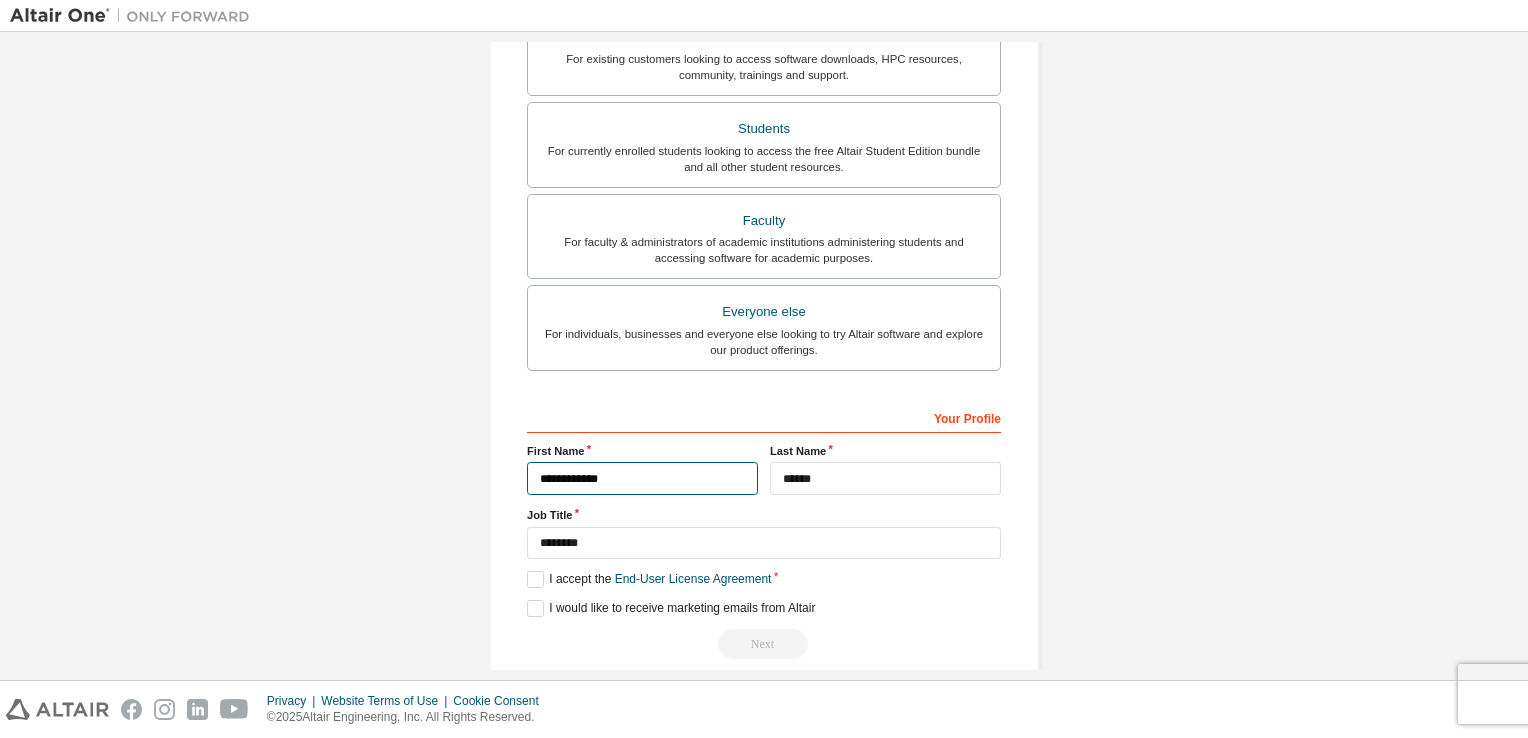 type on "*********" 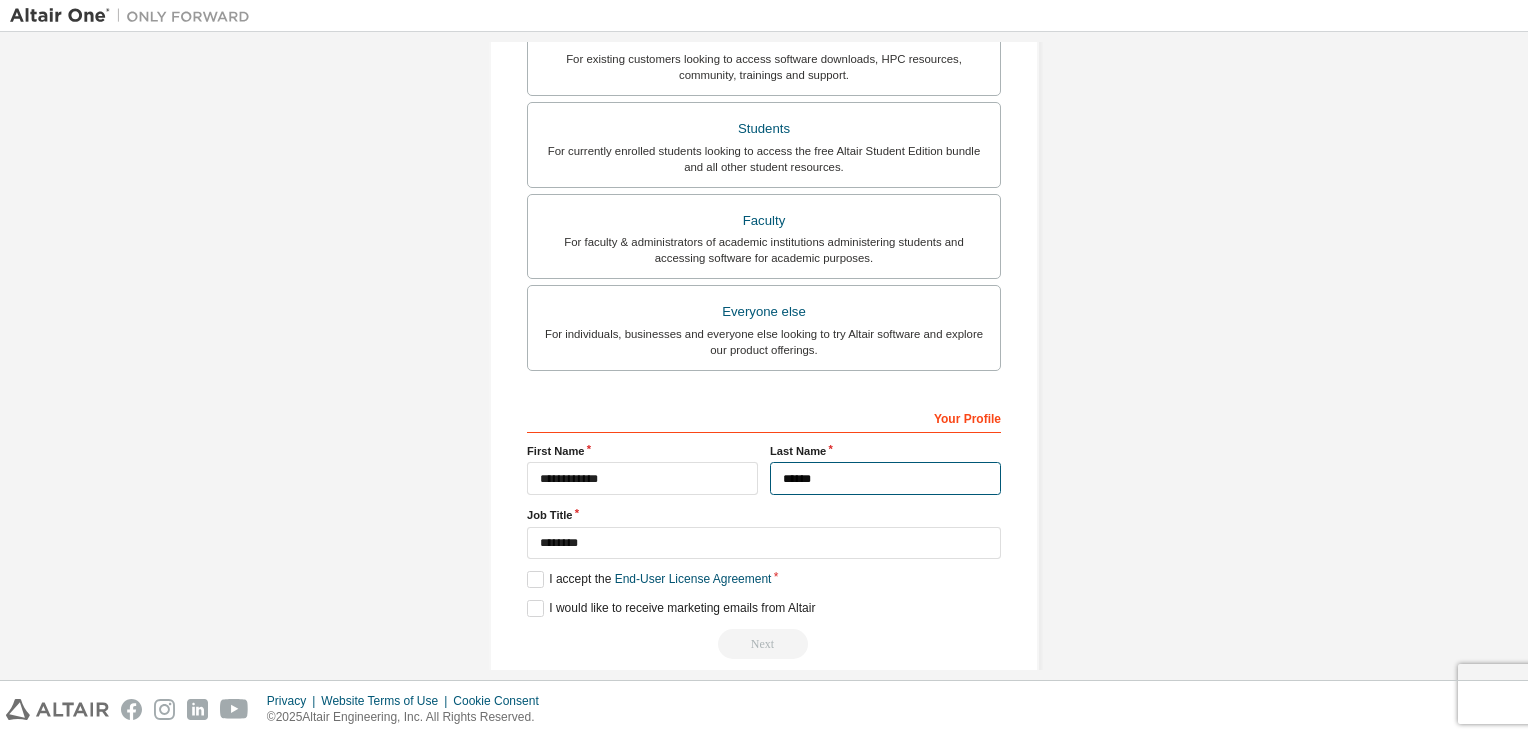 click on "******" at bounding box center [885, 478] 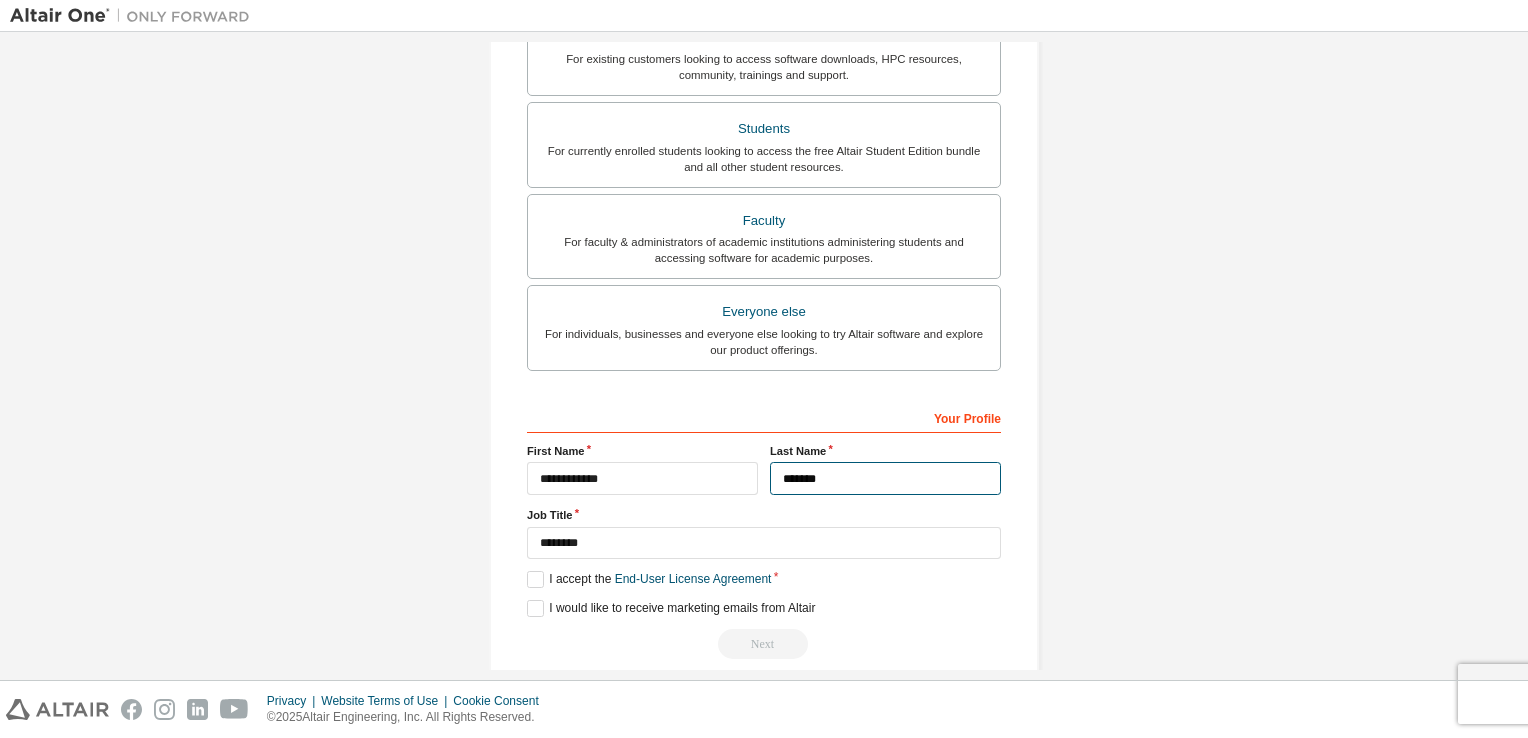 type on "******" 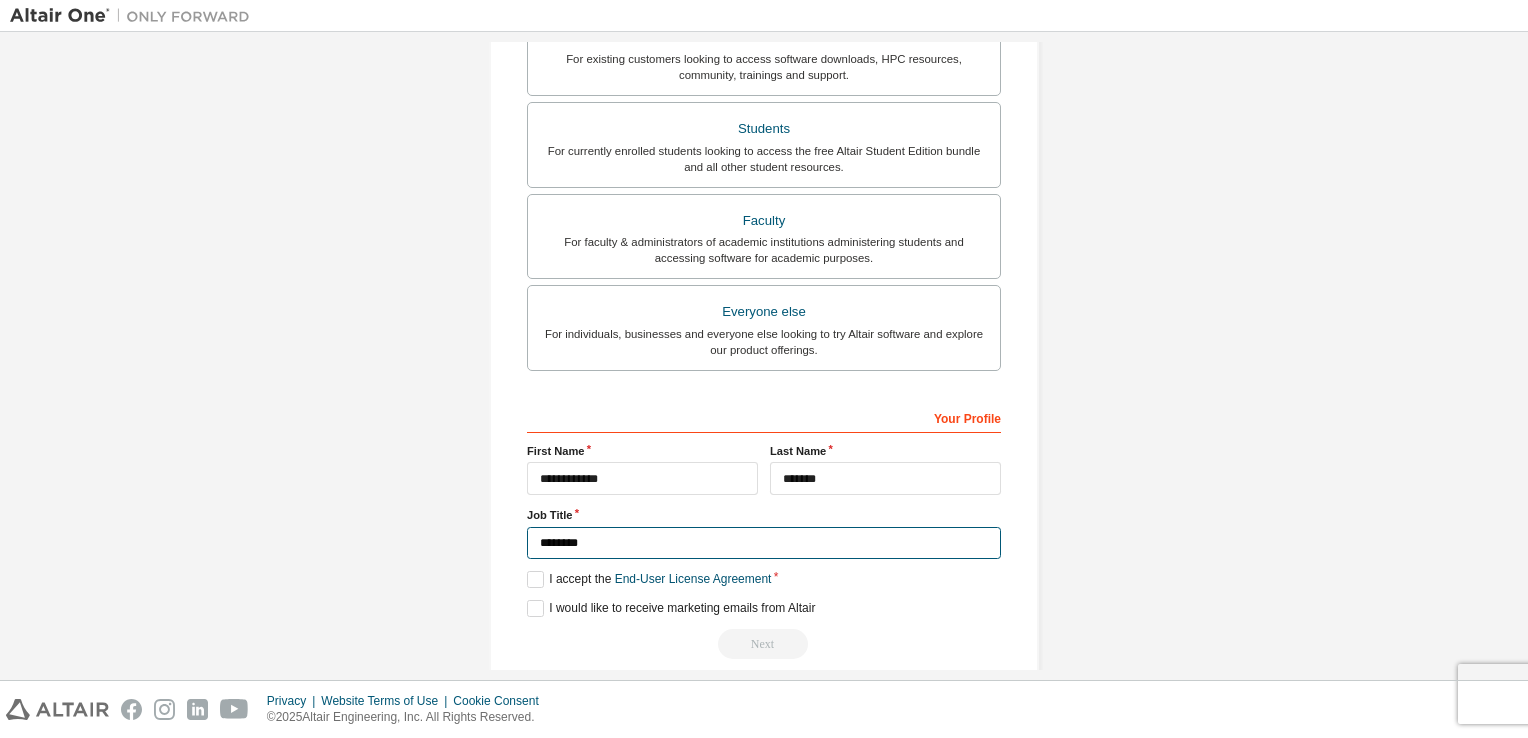 click on "*******" at bounding box center (764, 543) 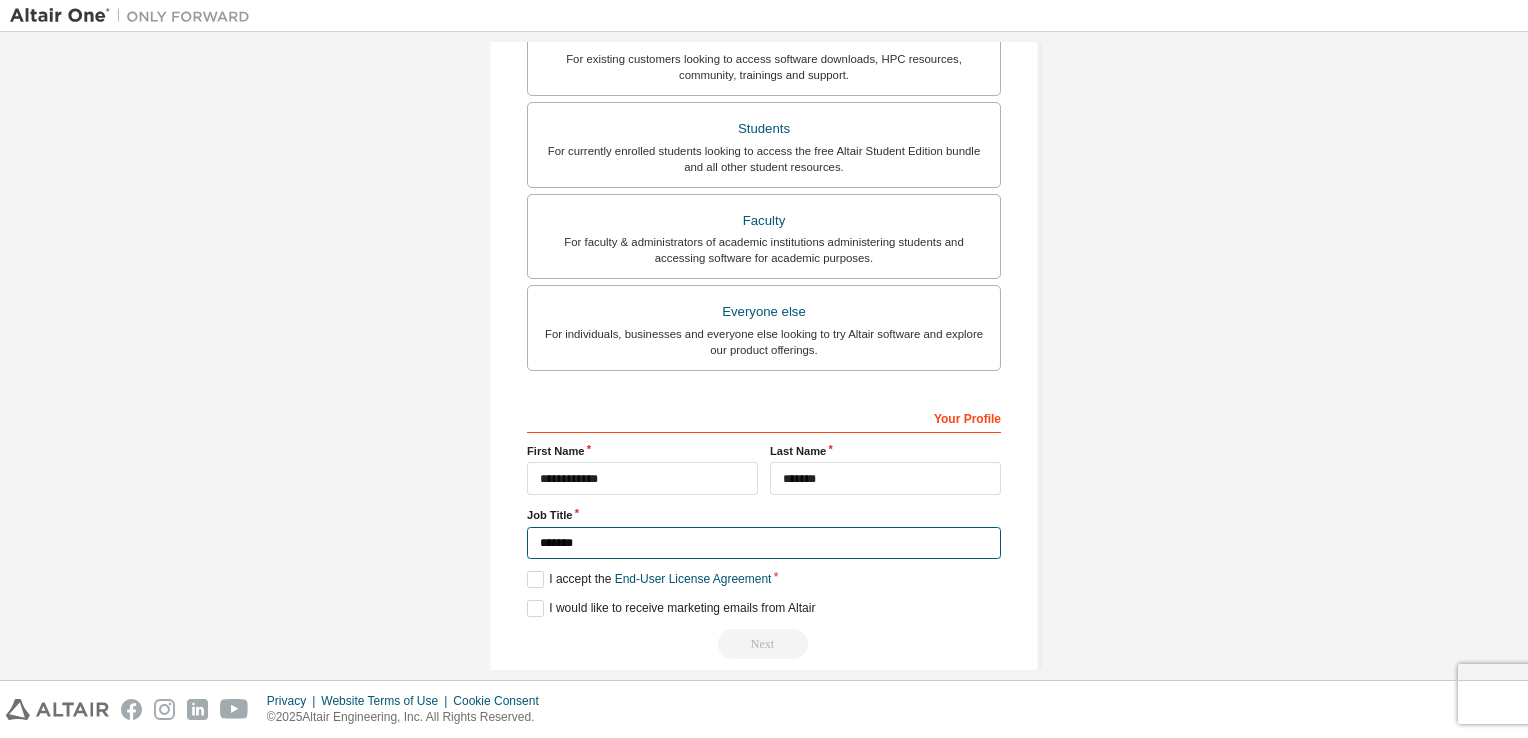 click on "*******" at bounding box center [764, 543] 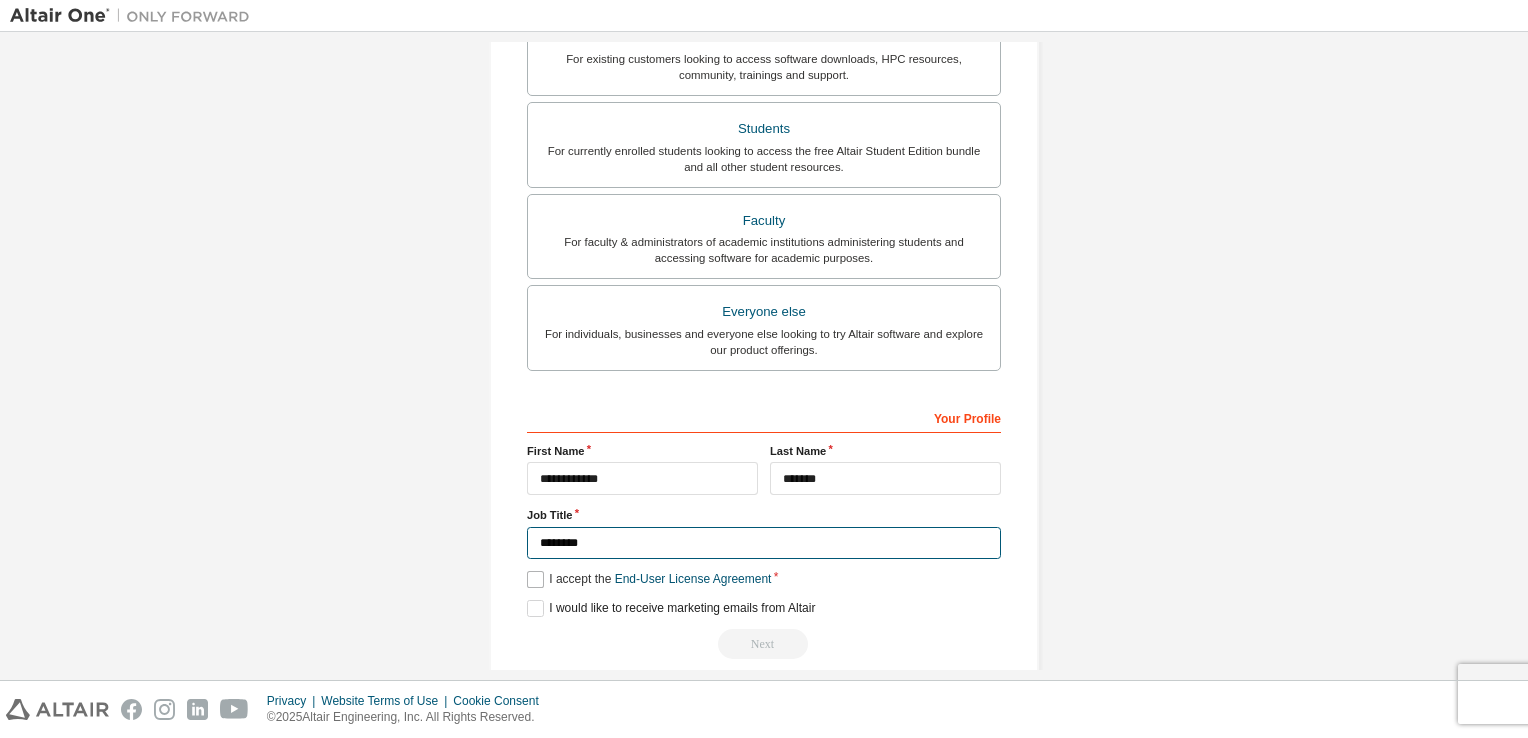 type on "*******" 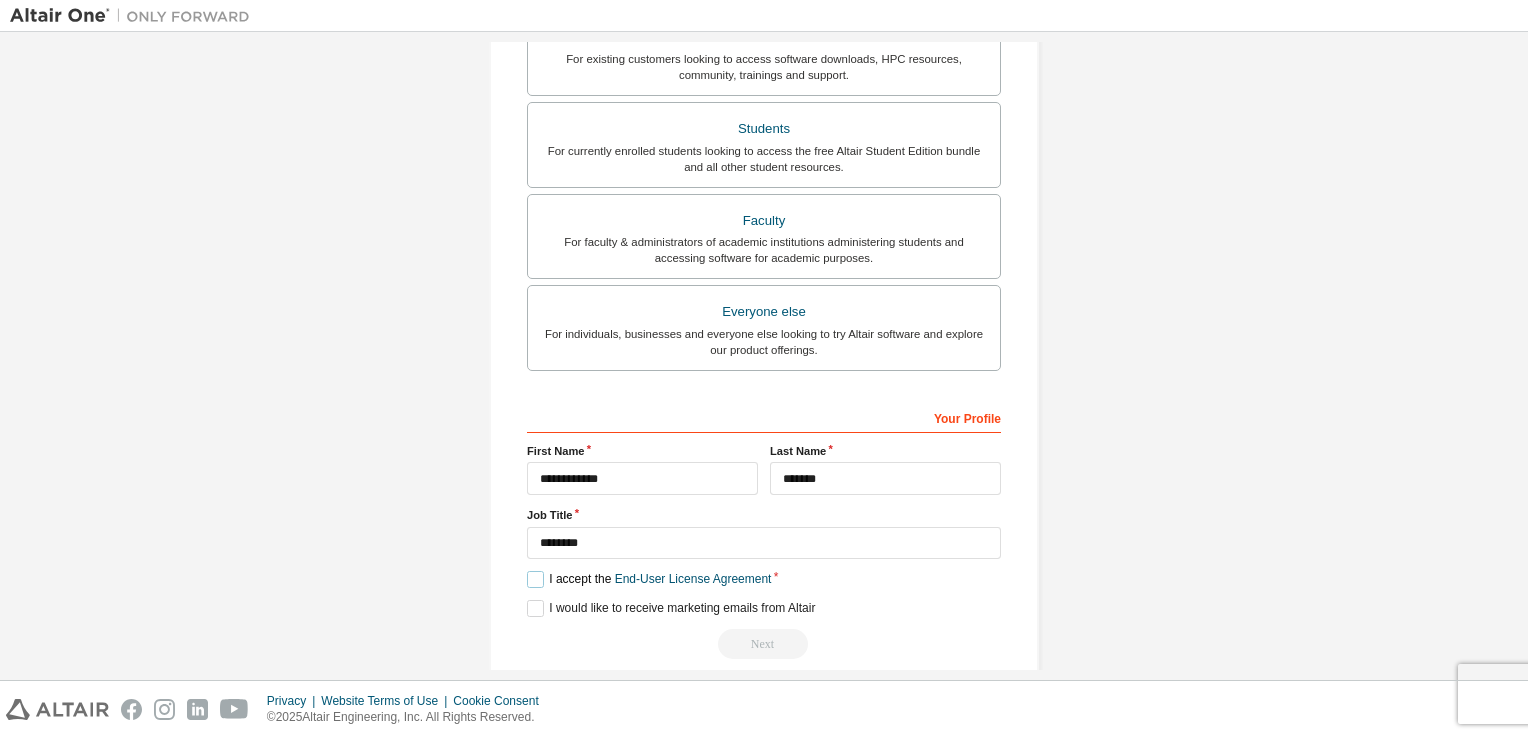 click on "I accept the    End-User License Agreement" at bounding box center (649, 579) 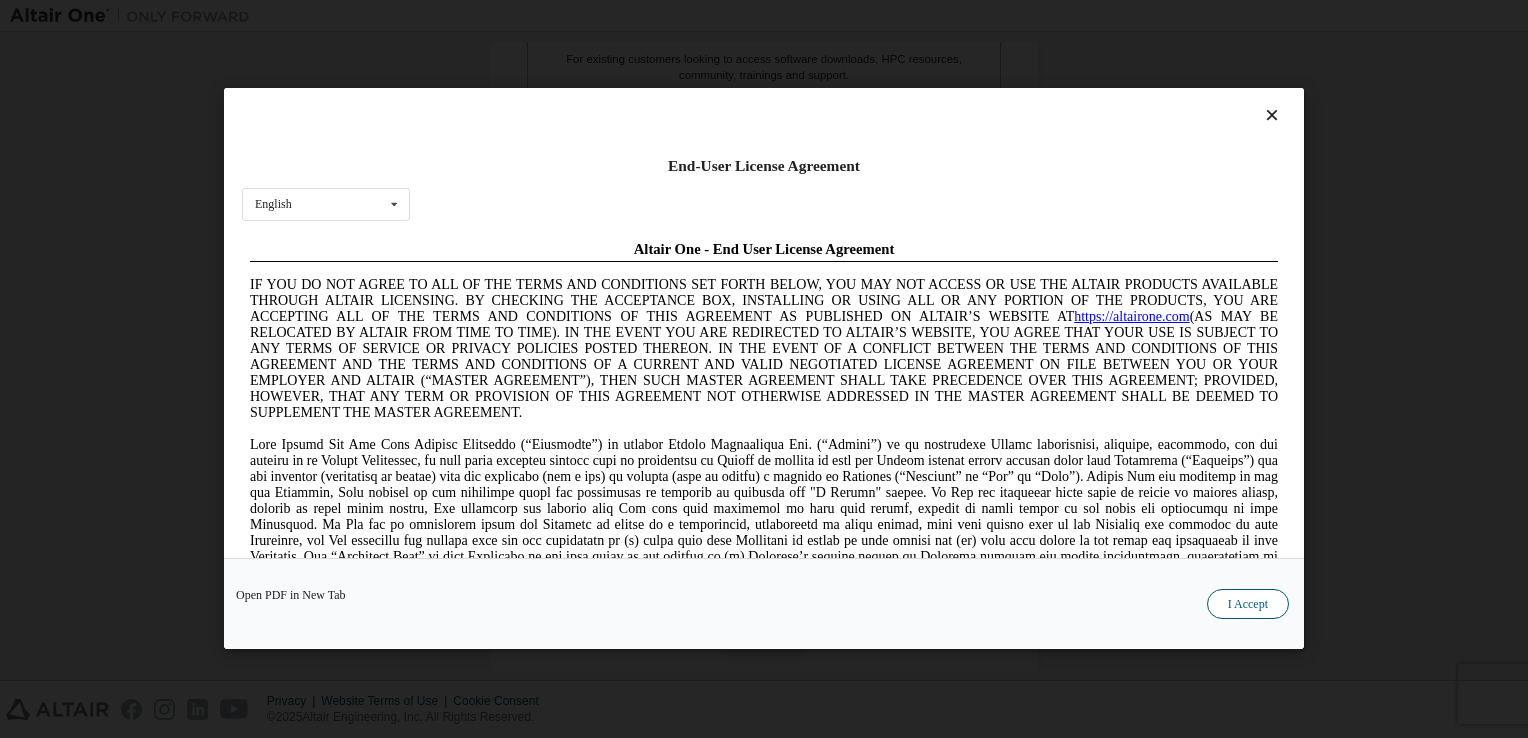 scroll, scrollTop: 0, scrollLeft: 0, axis: both 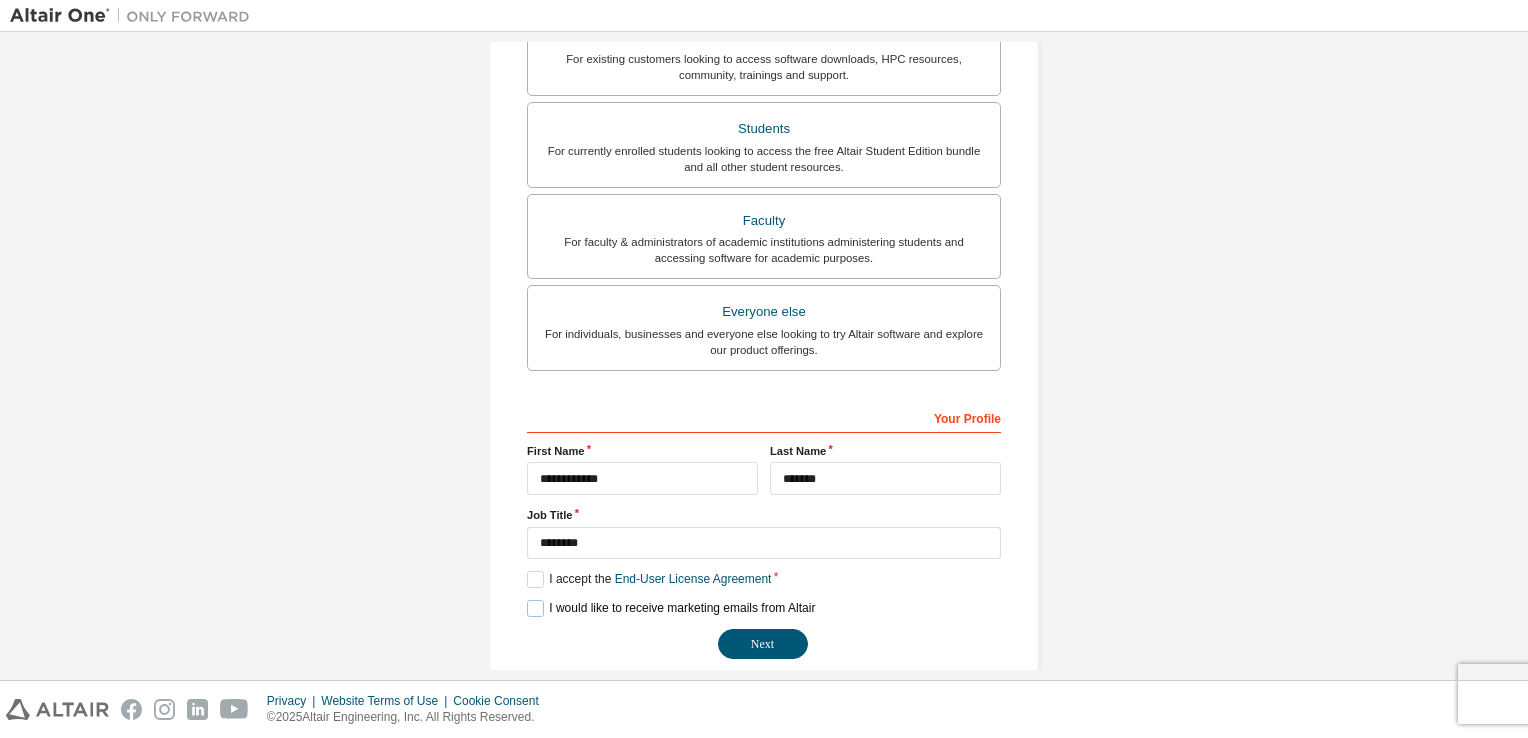 click on "I would like to receive marketing emails from Altair" at bounding box center [671, 608] 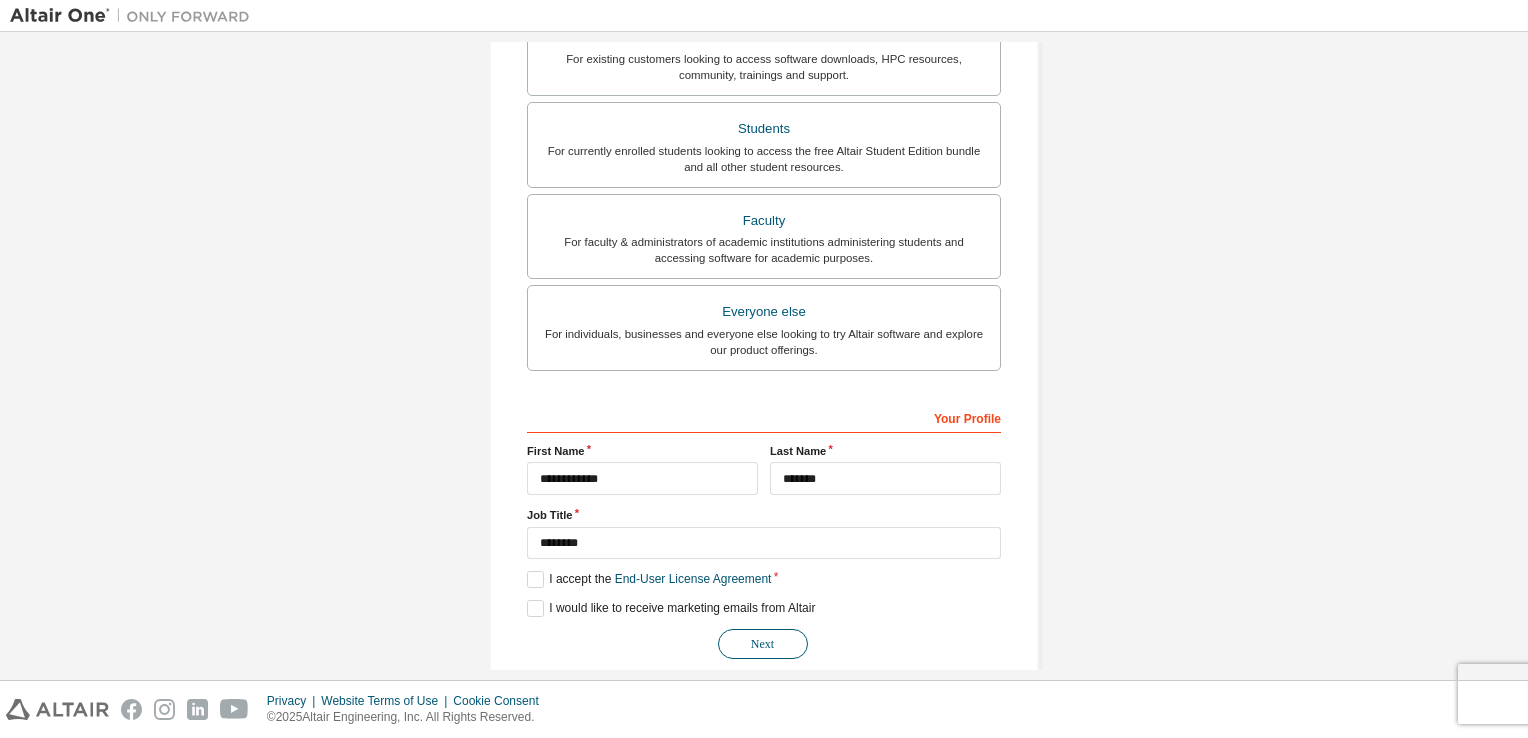 click on "Next" at bounding box center (763, 644) 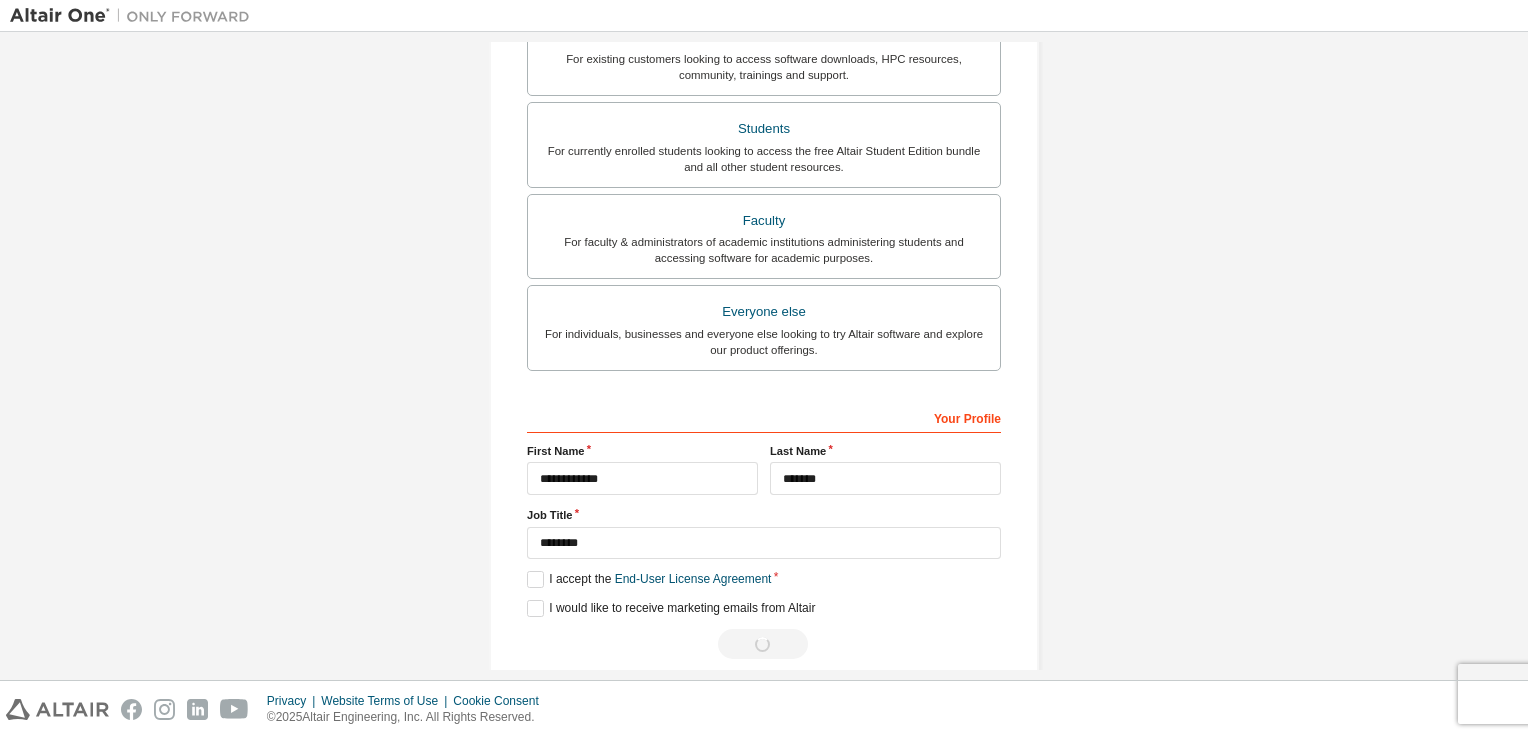 scroll, scrollTop: 0, scrollLeft: 0, axis: both 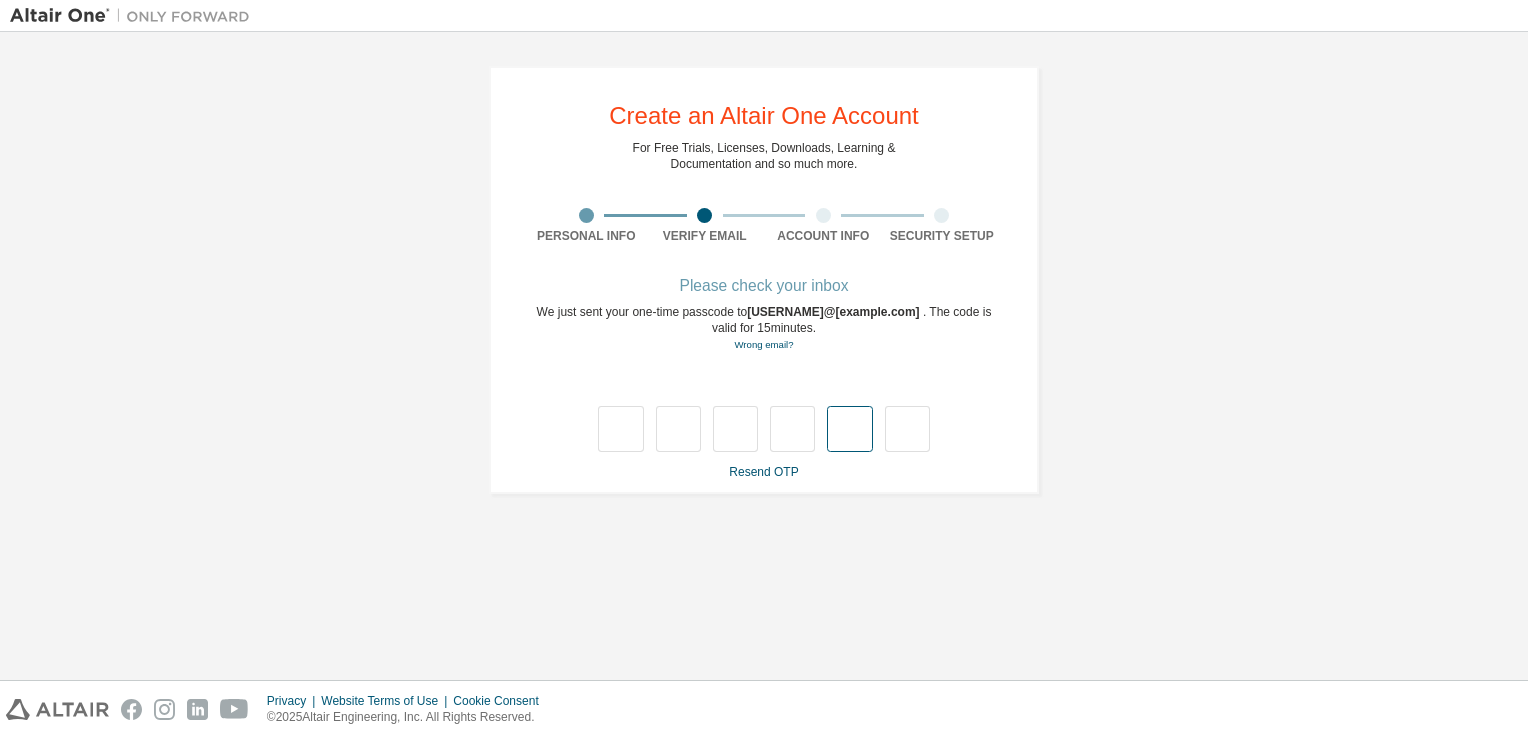 type on "*" 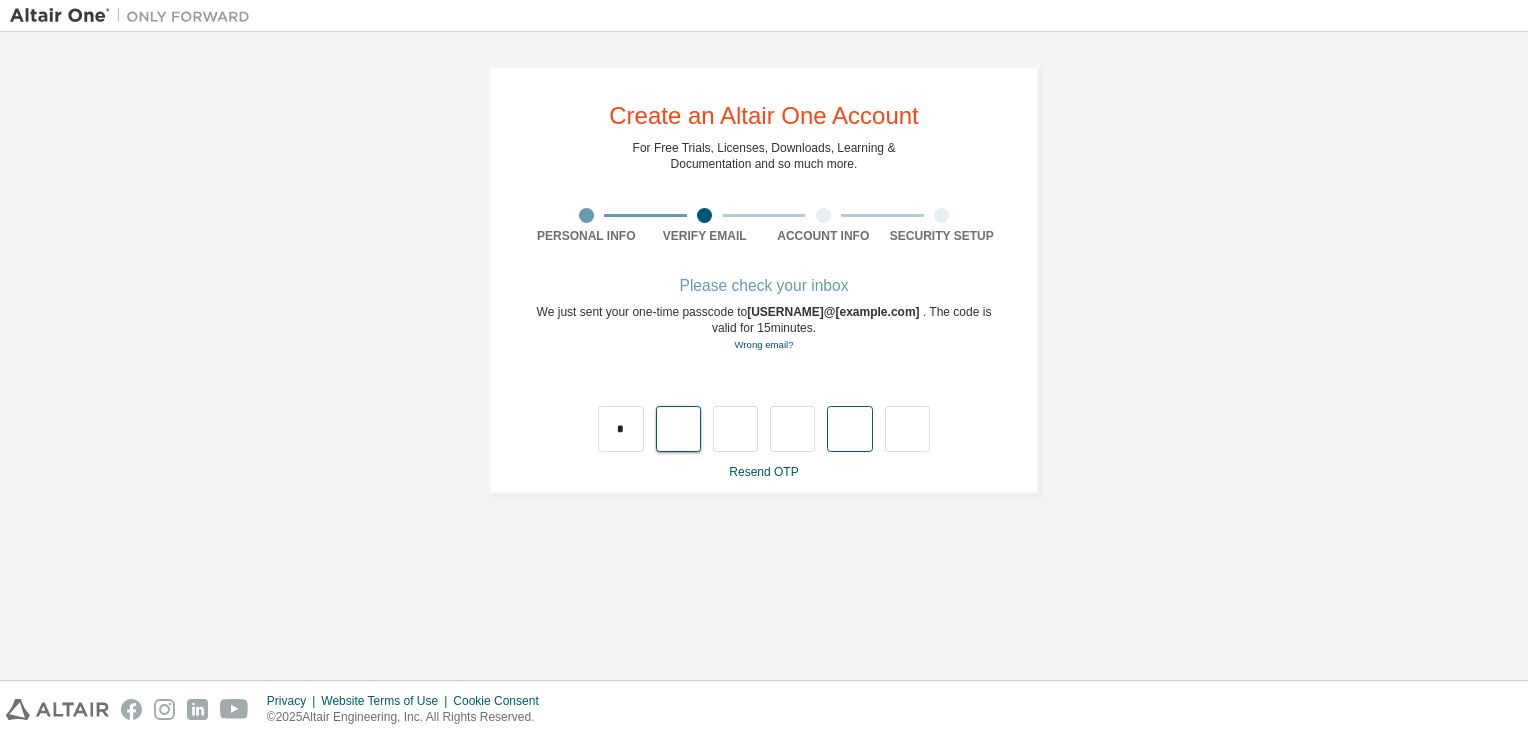 type on "*" 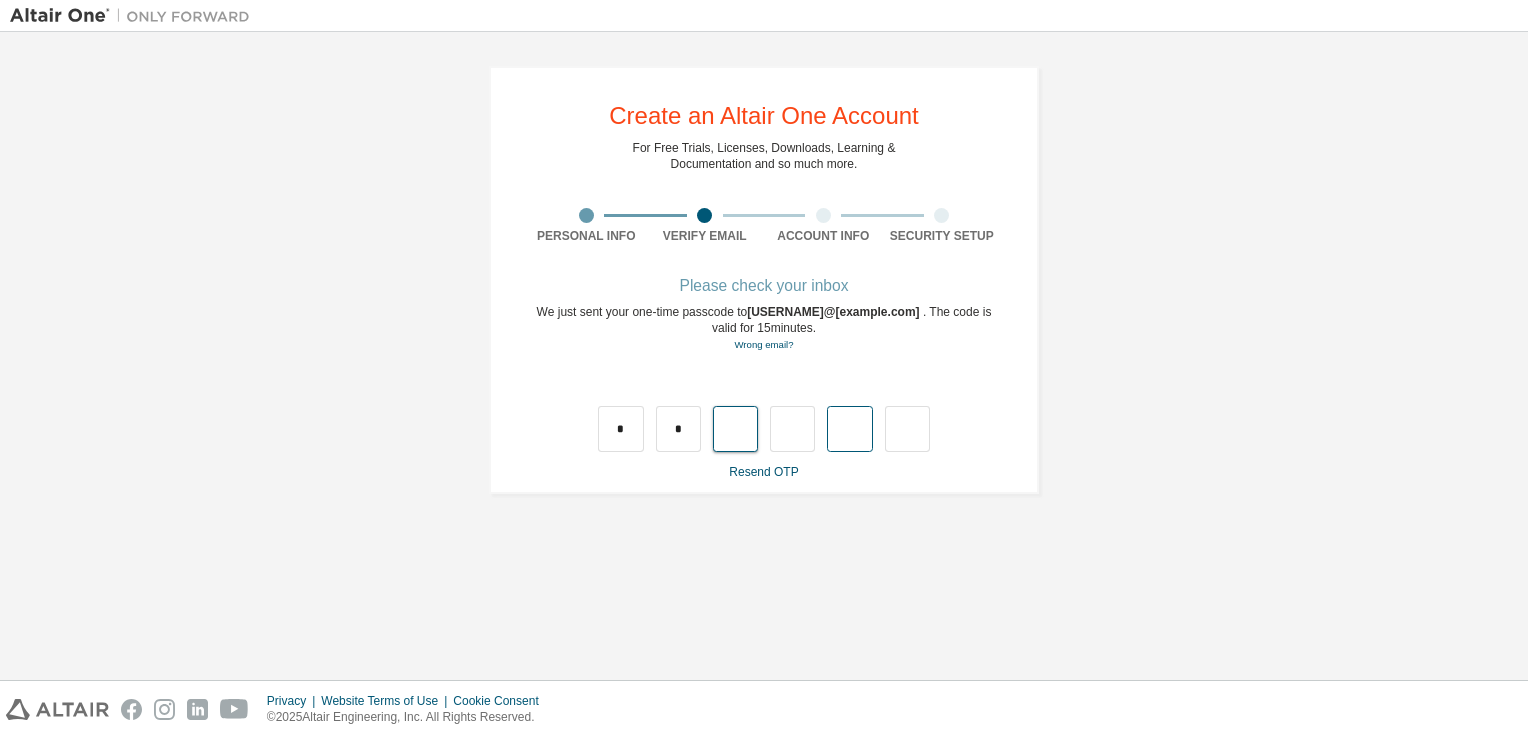 type on "*" 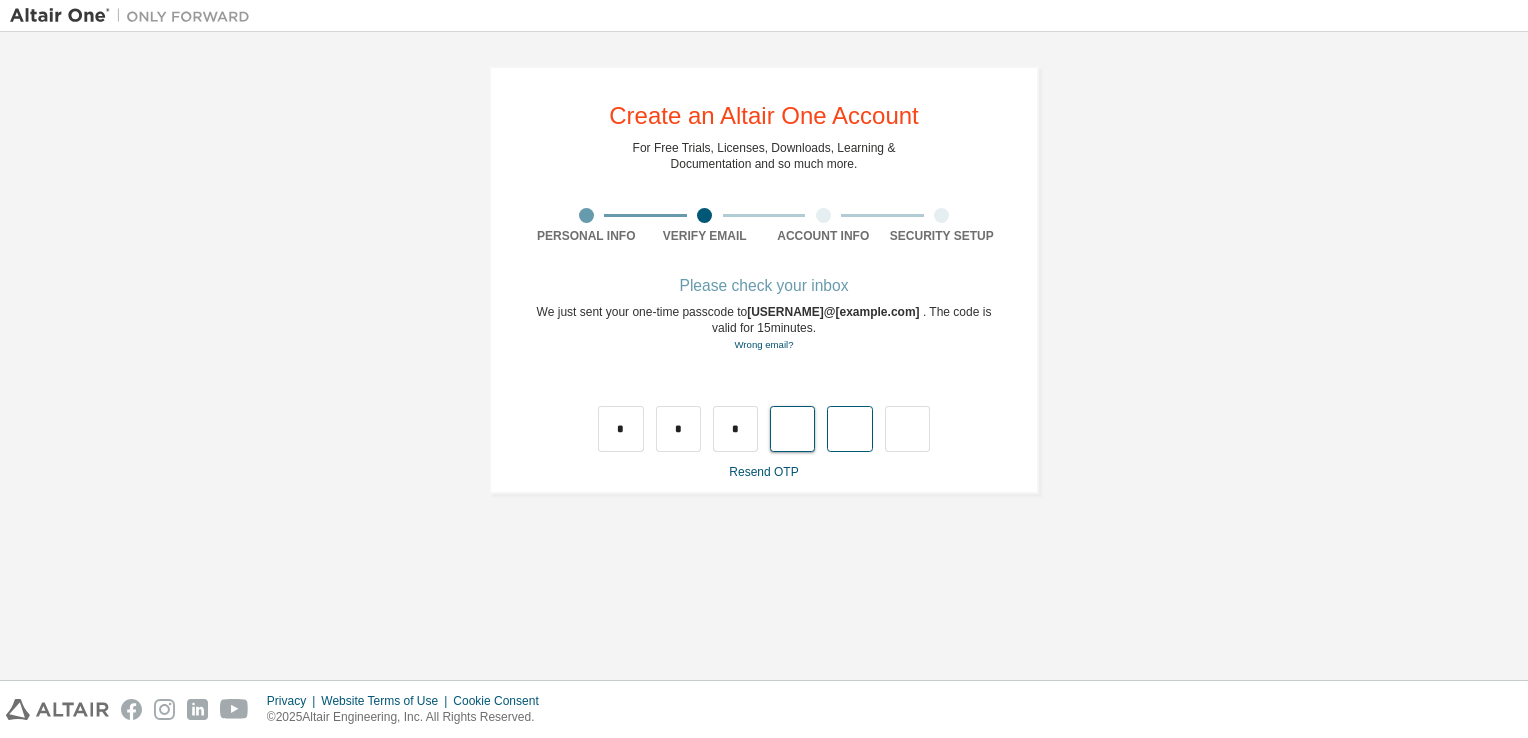 type on "*" 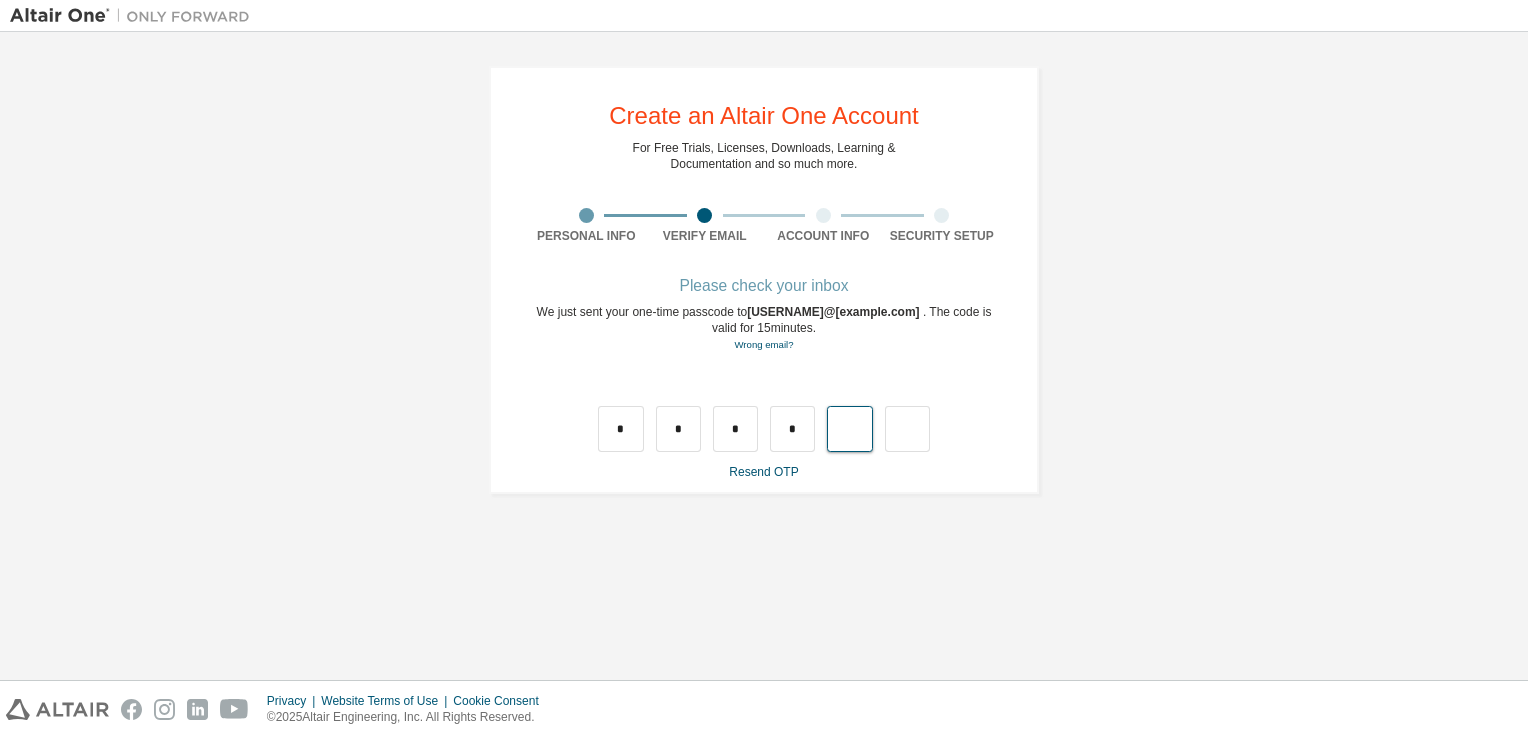 type on "*" 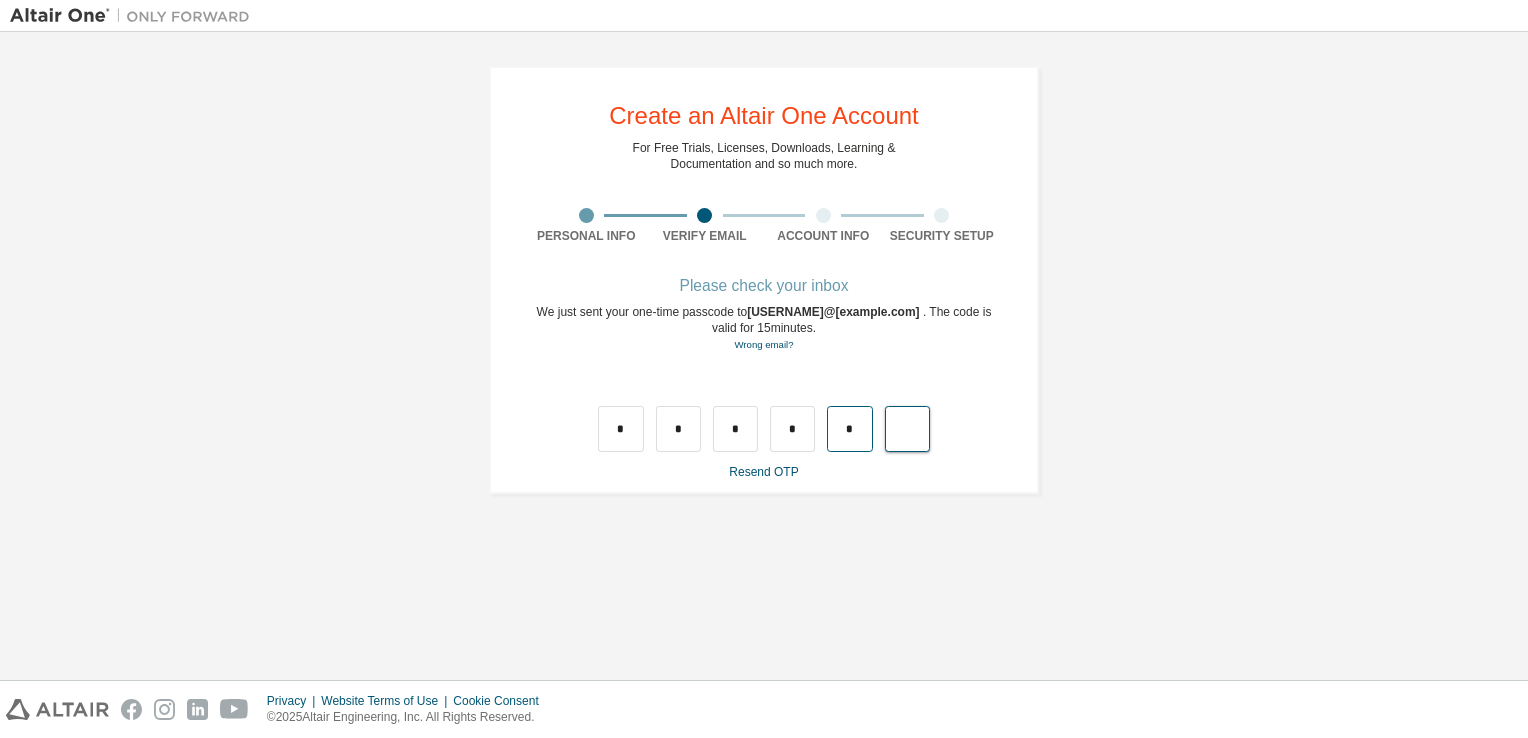 type on "*" 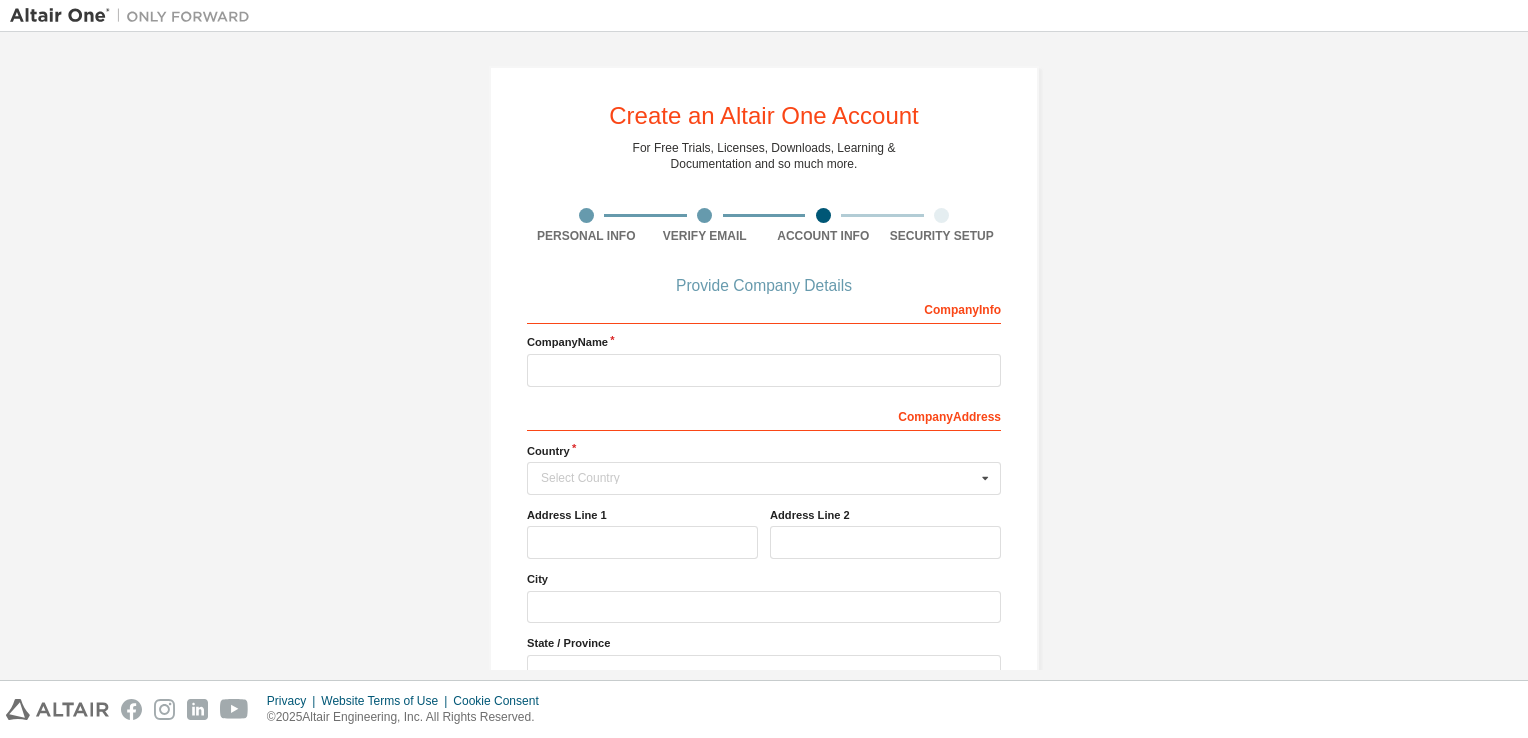 click on "Company  Info Company  Name Company  Address Country Select Country Afghanistan Åland Islands Albania Algeria American Samoa Andorra Angola Anguilla Antarctica Antigua and Barbuda Argentina Armenia Aruba Australia Austria Azerbaijan Bahamas Bahrain Bangladesh Barbados Belgium Belize Benin Bermuda Bhutan Bolivia (Plurinational State of) Bonaire, Sint Eustatius and Saba Bosnia and Herzegovina Botswana Bouvet Island Brazil British Indian Ocean Territory Brunei Darussalam Bulgaria Burkina Faso Burundi Cabo Verde Cambodia Cameroon Canada Cayman Islands Central African Republic Chad Chile China Christmas Island Cocos (Keeling) Islands Colombia Comoros Congo Congo (Democratic Republic of the) Cook Islands Costa Rica Côte d'Ivoire Croatia Curaçao Cyprus Czech Republic Denmark Djibouti Dominica Dominican Republic Ecuador Egypt El Salvador Equatorial Guinea Eritrea Estonia Ethiopia Falkland Islands (Malvinas) Faroe Islands Fiji Finland France French Guiana French Polynesia French Southern Territories Gabon Gambia" at bounding box center [764, 522] 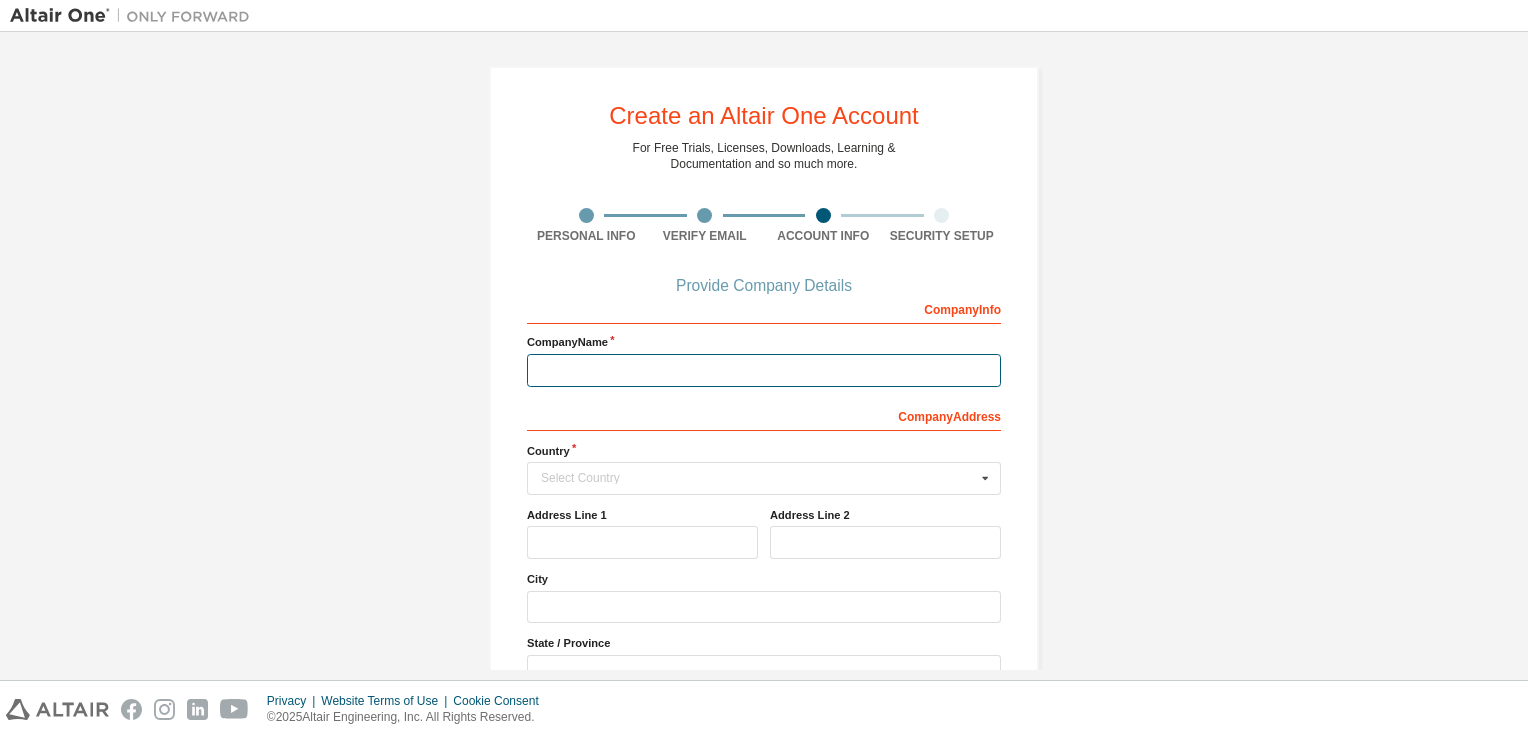 click at bounding box center [764, 370] 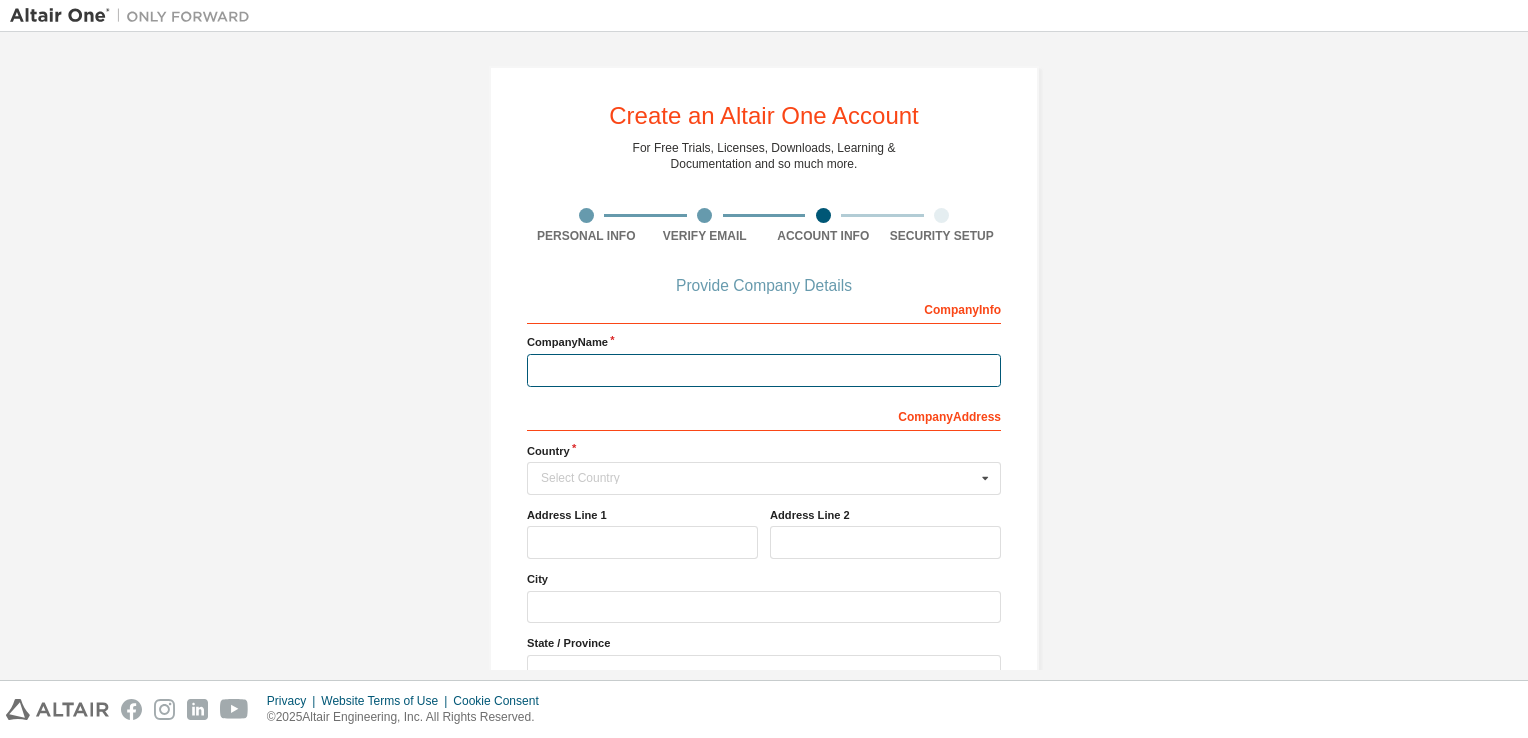 type on "**********" 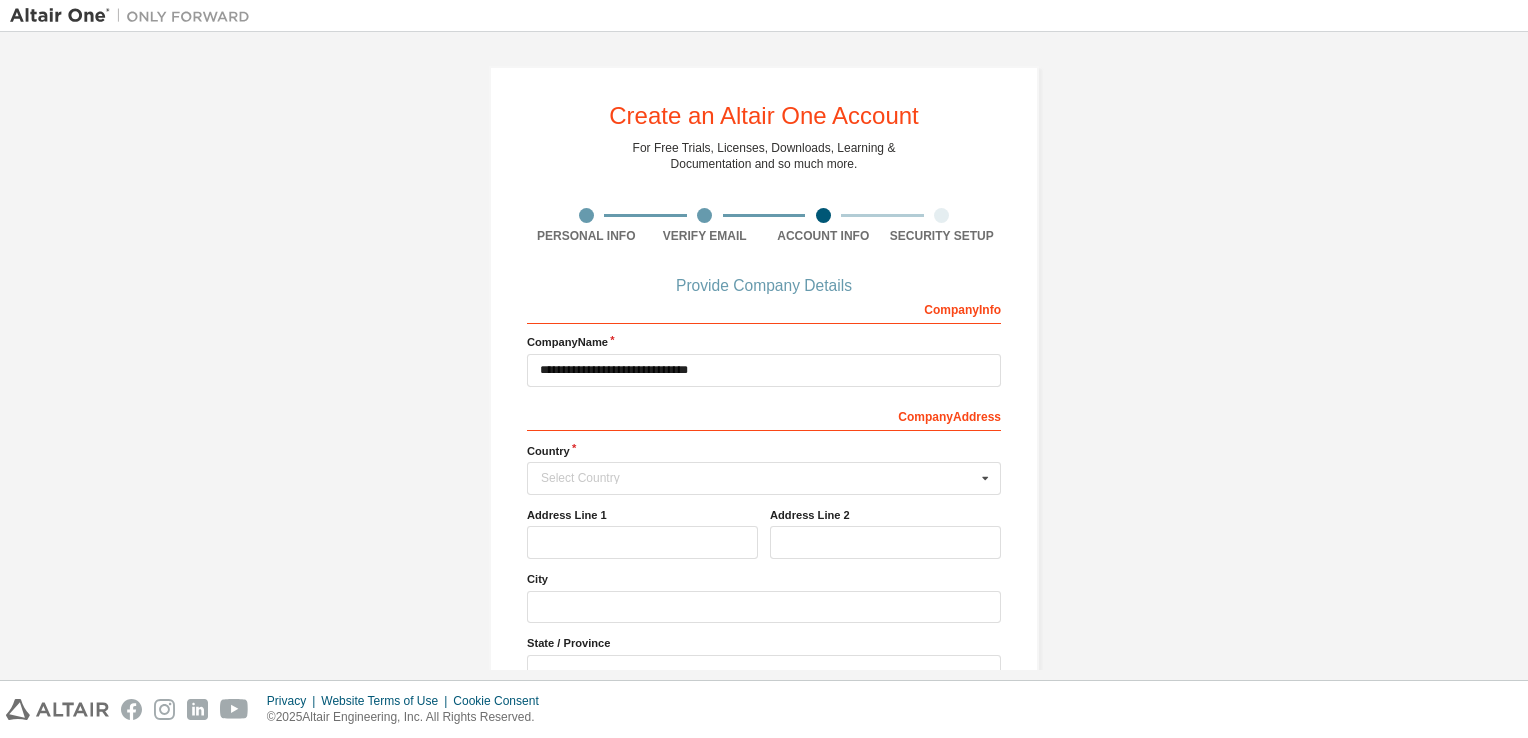 type 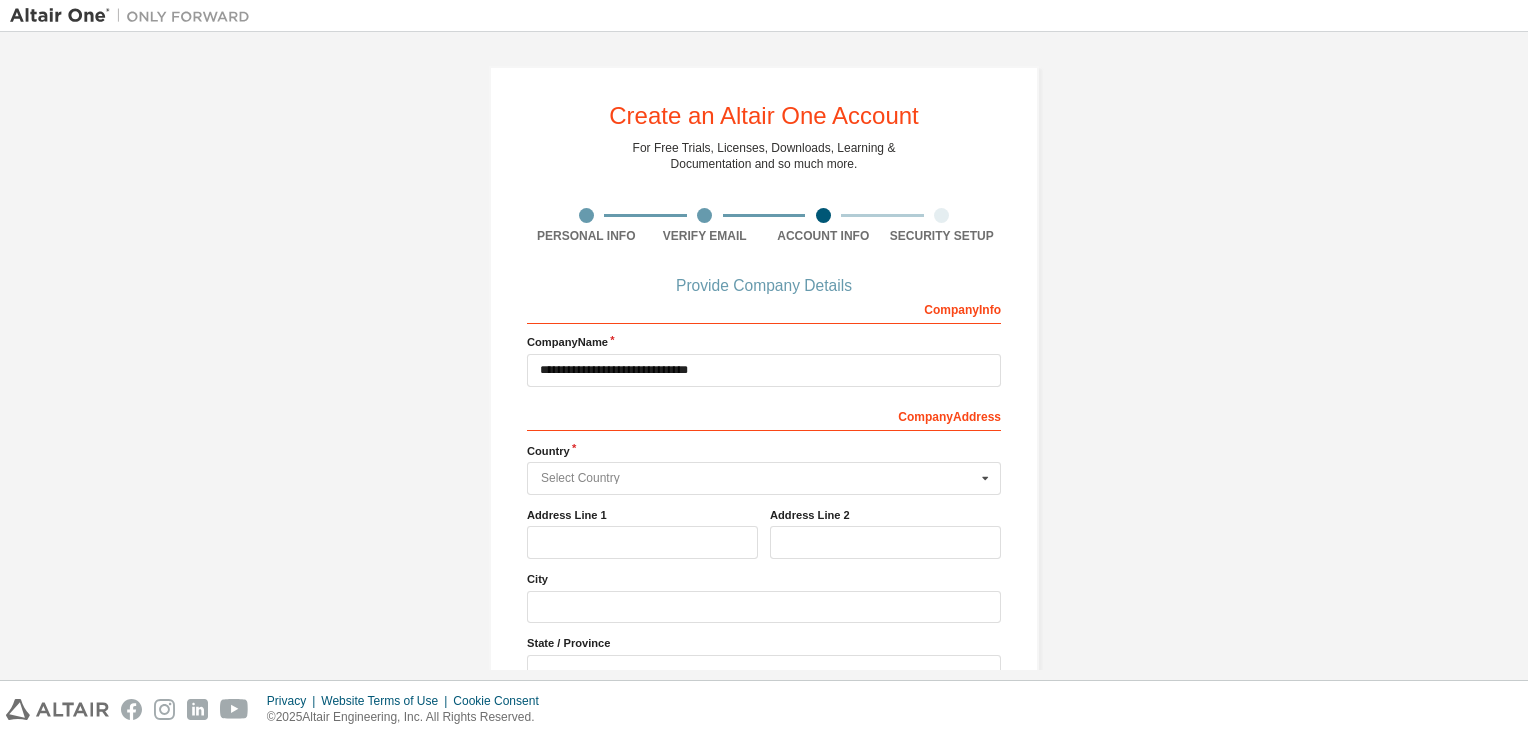type on "*****" 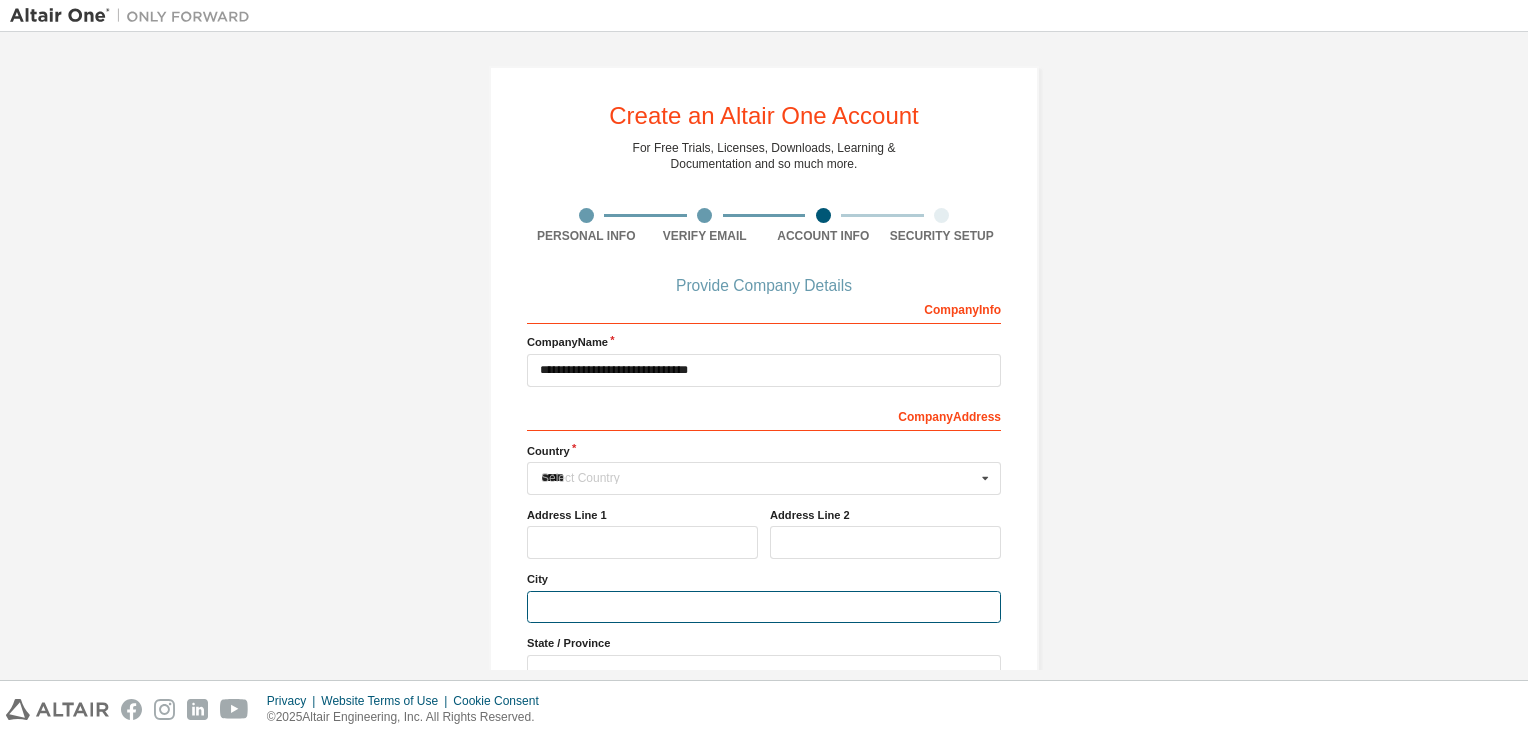 type on "*******" 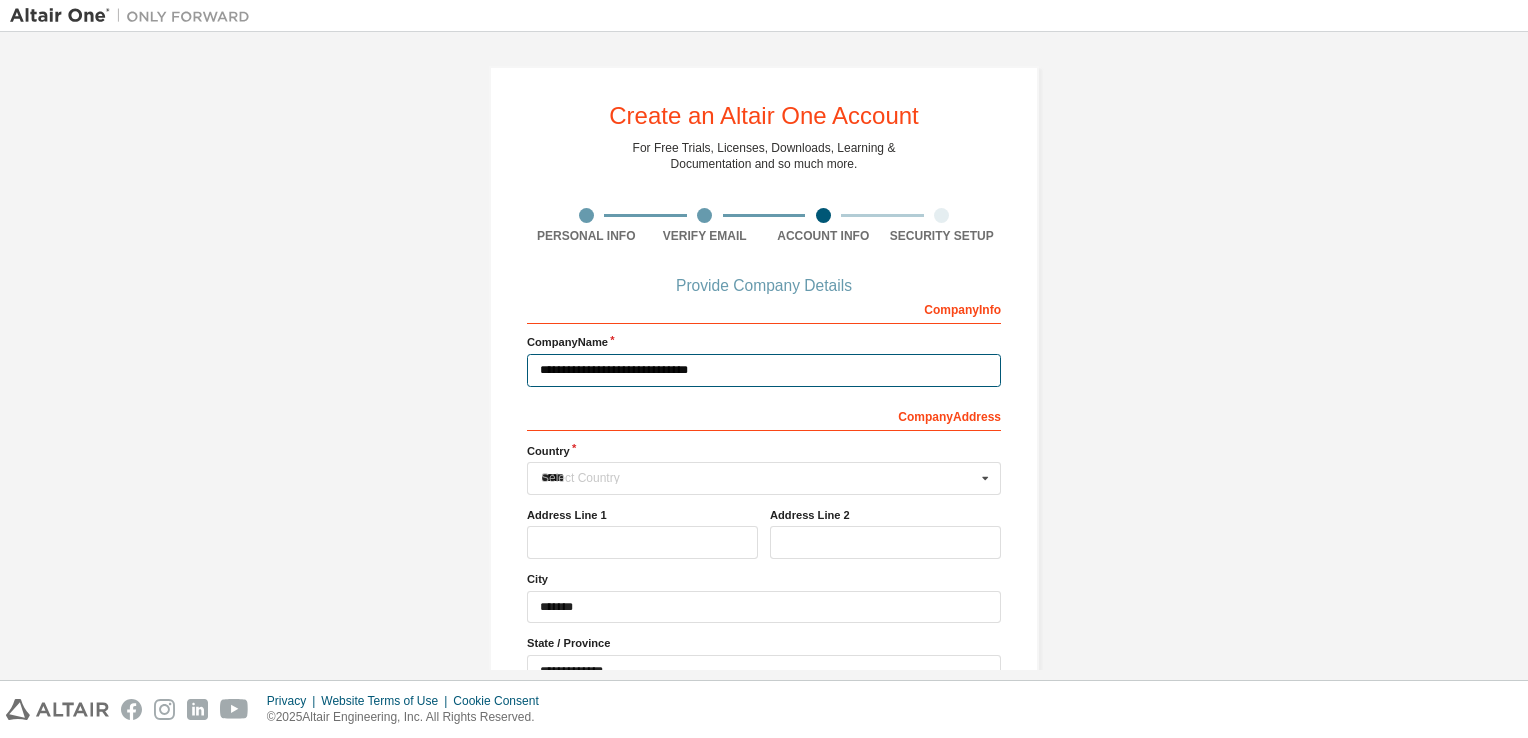 type 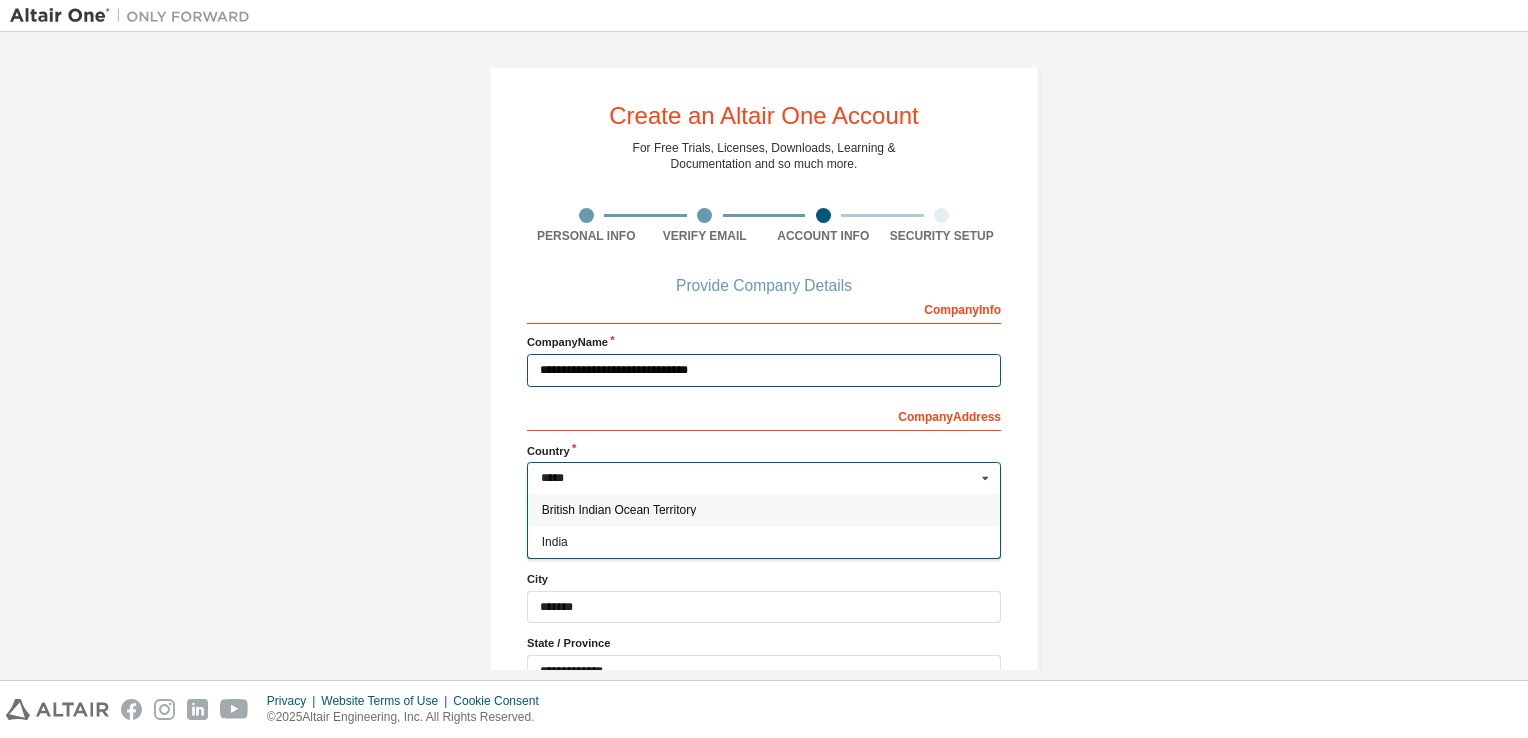 type 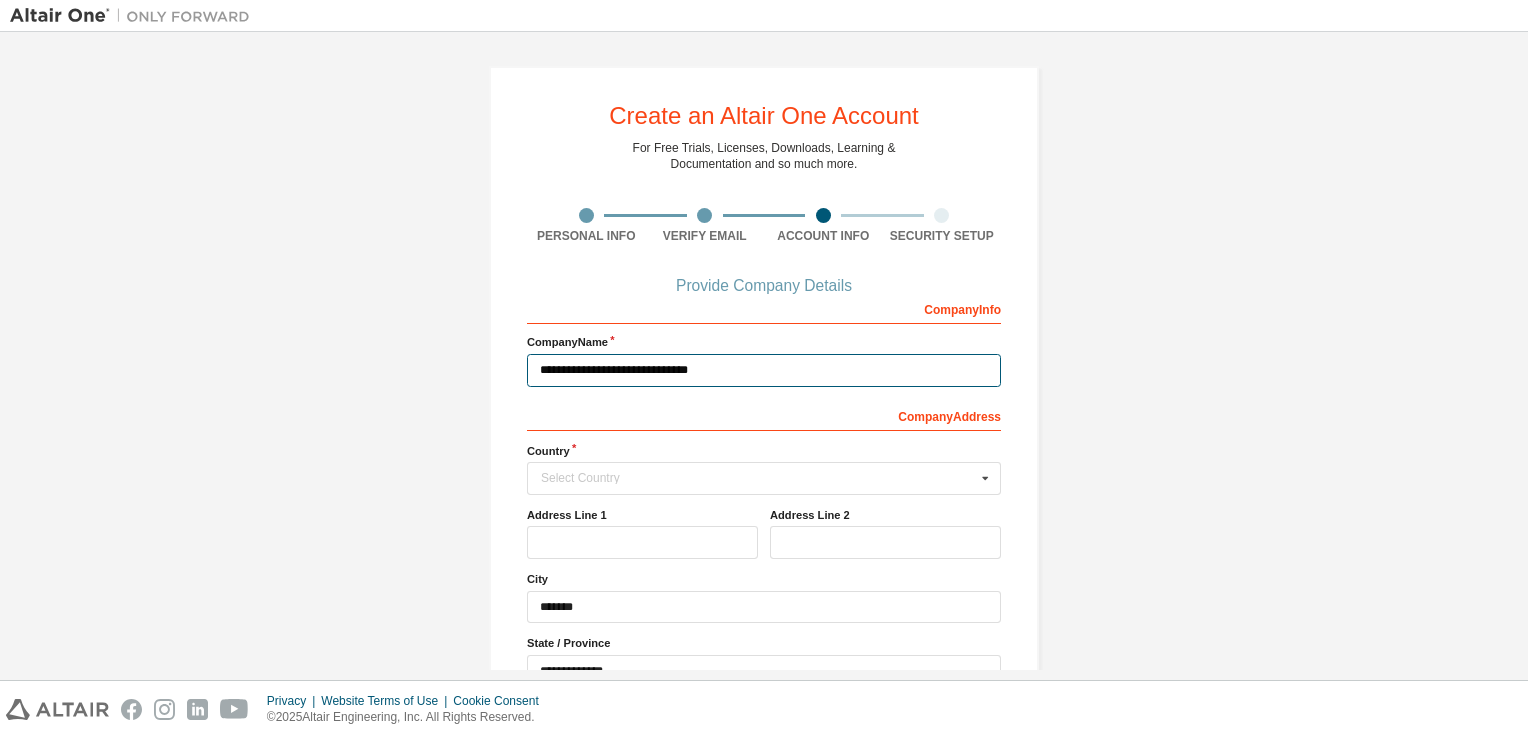 click on "**********" at bounding box center [764, 370] 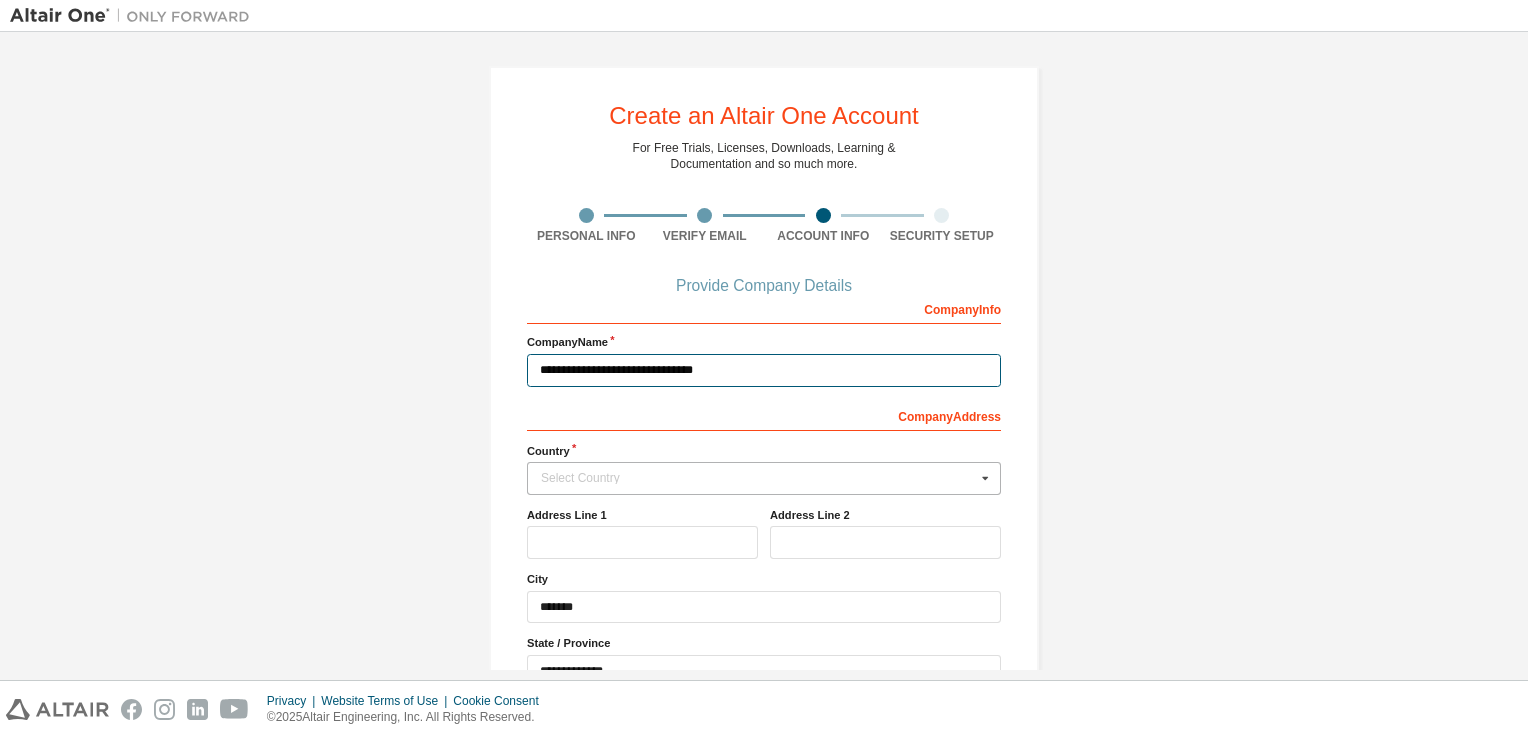 type on "**********" 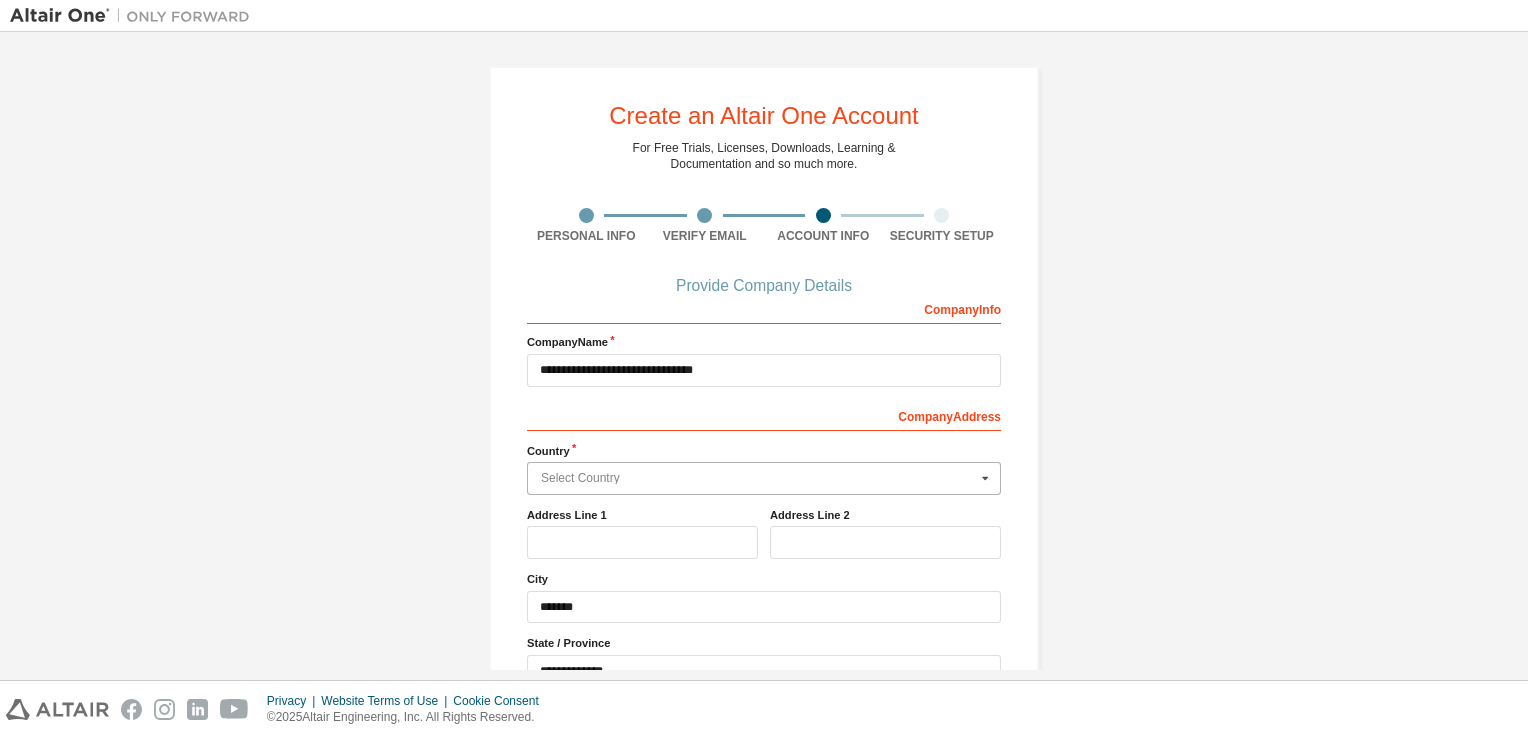 click at bounding box center [765, 478] 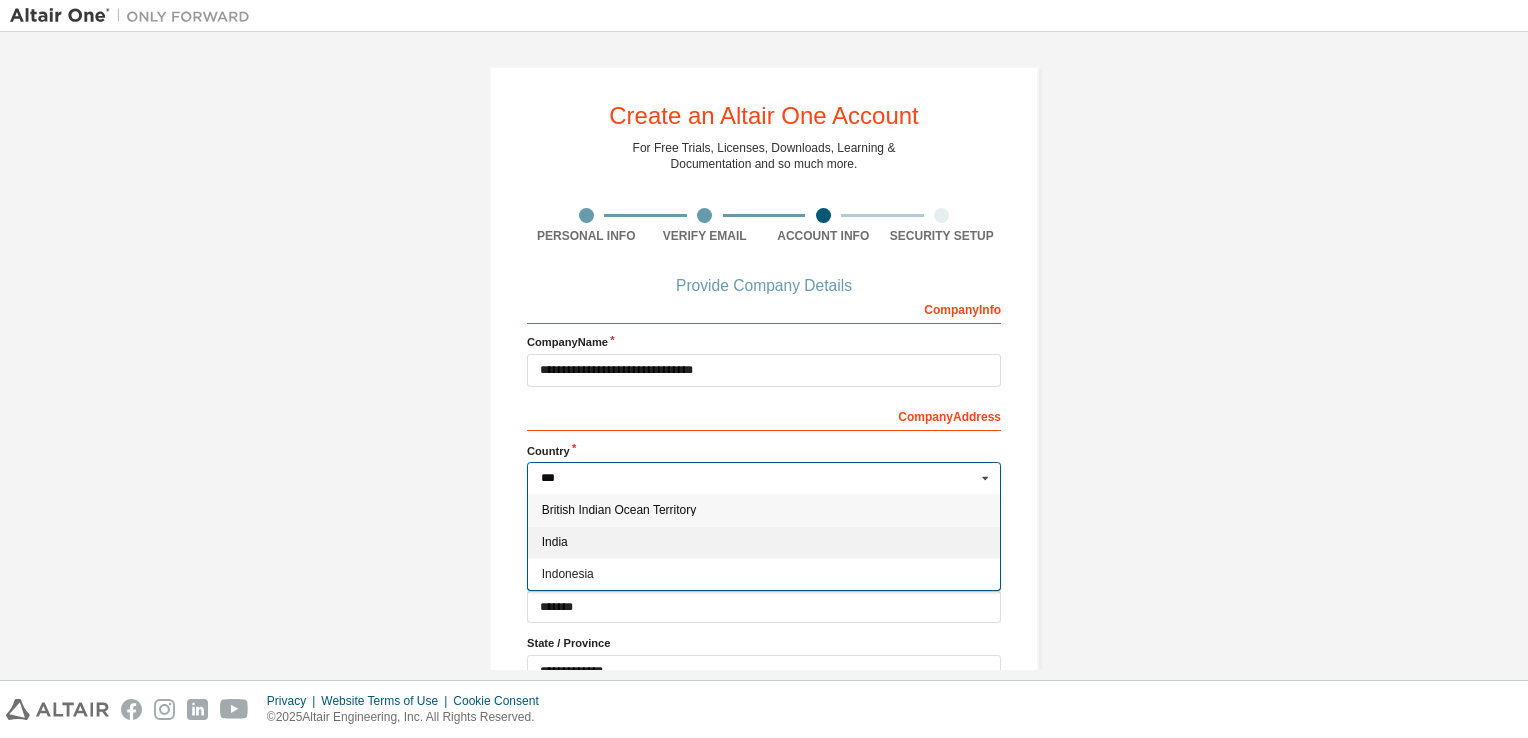 type on "***" 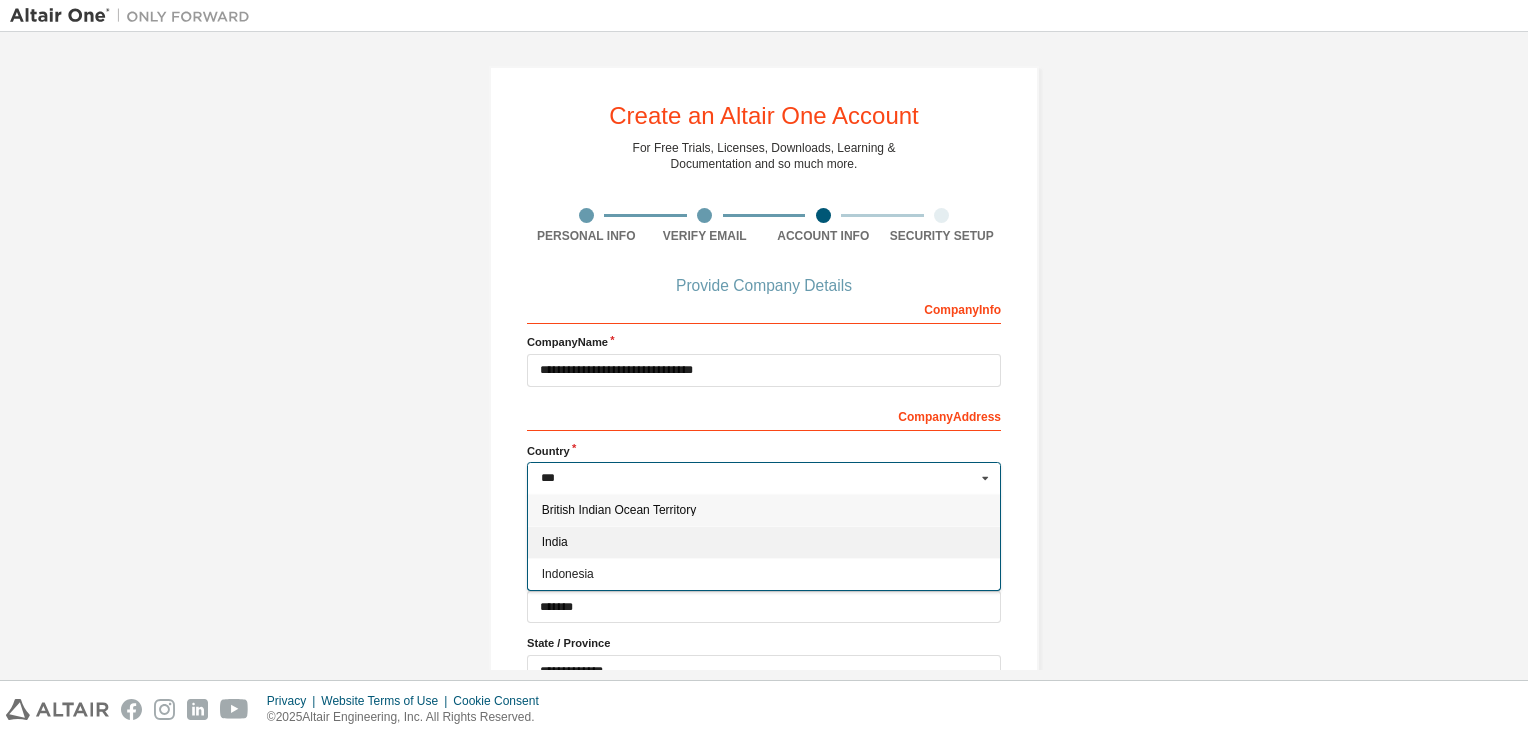 click on "India" at bounding box center (764, 542) 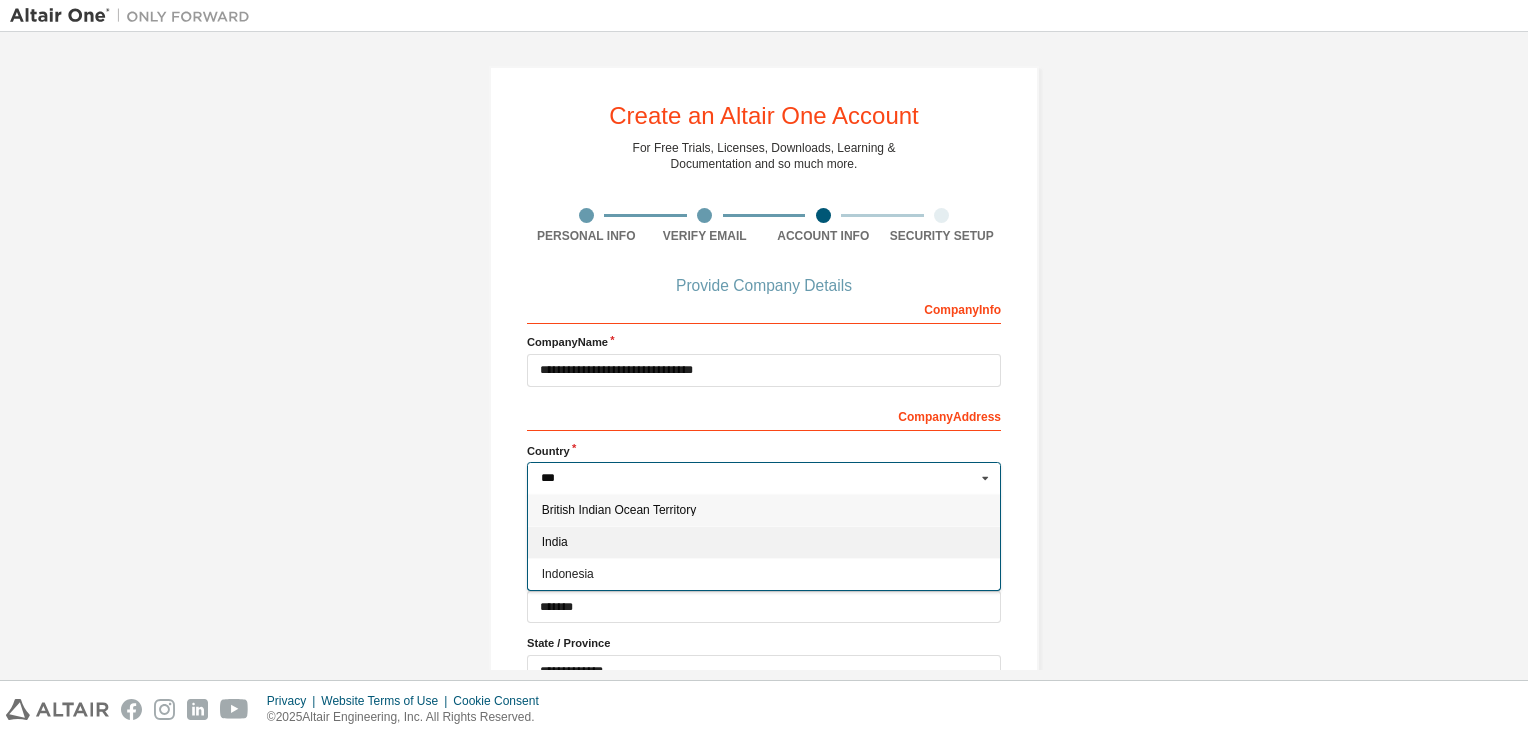 type on "***" 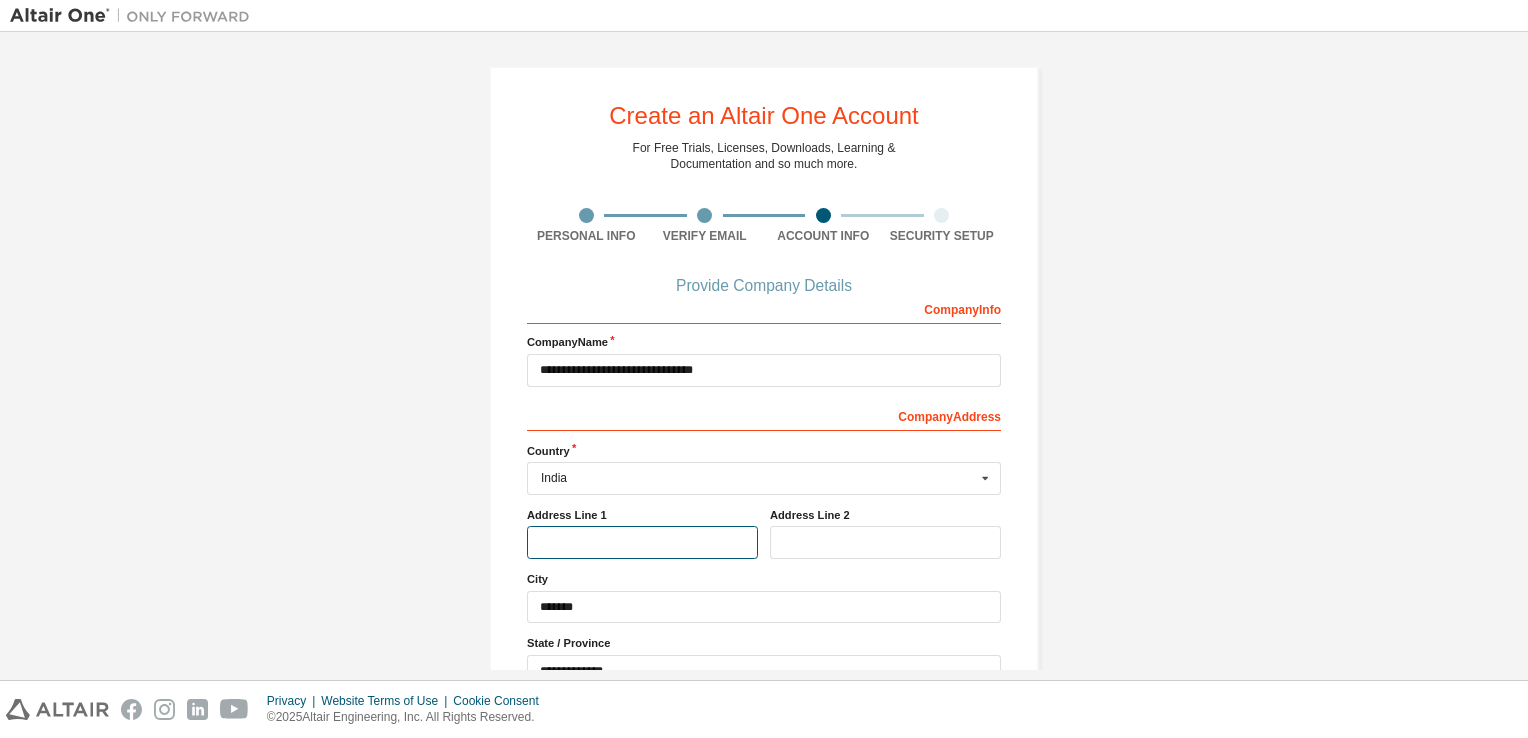 click at bounding box center (642, 542) 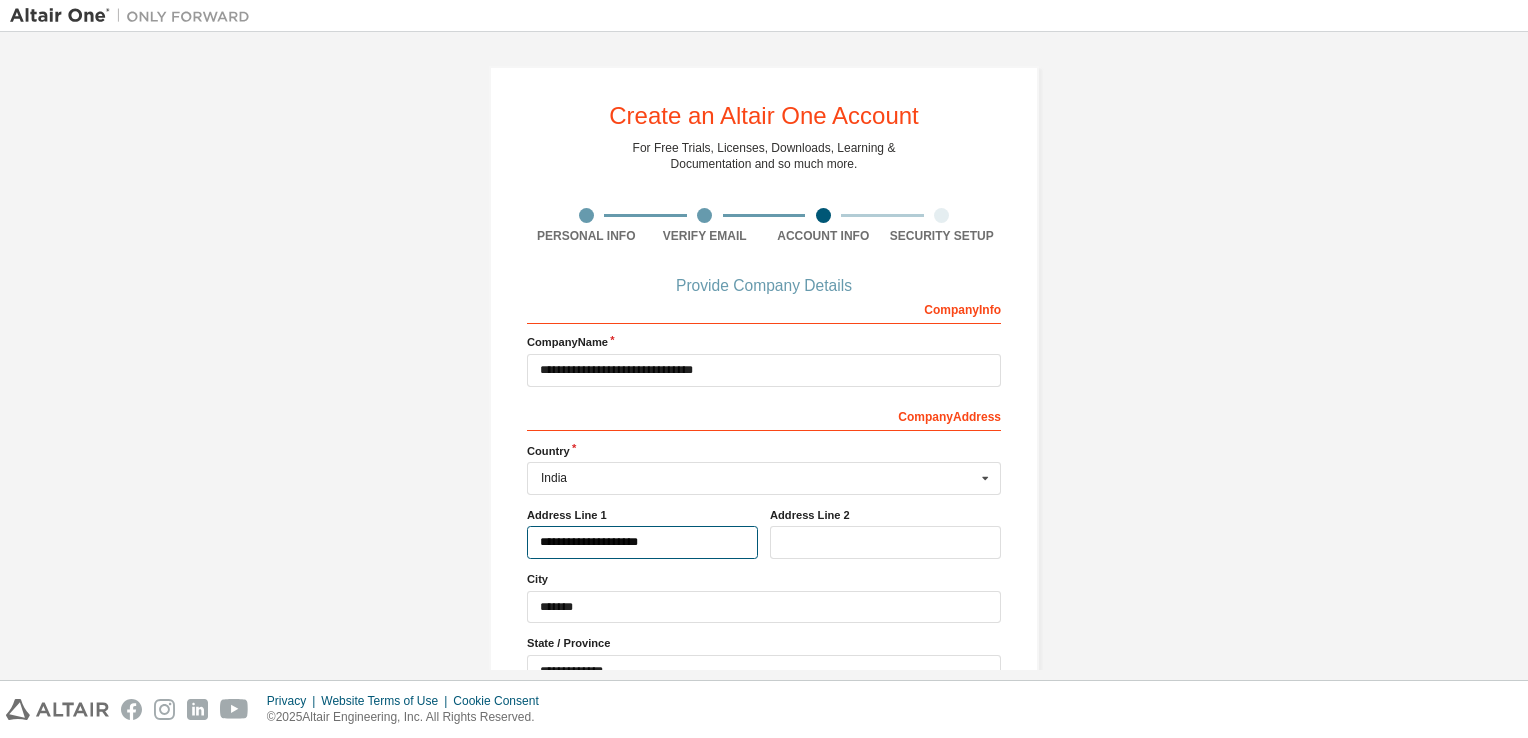 type on "**********" 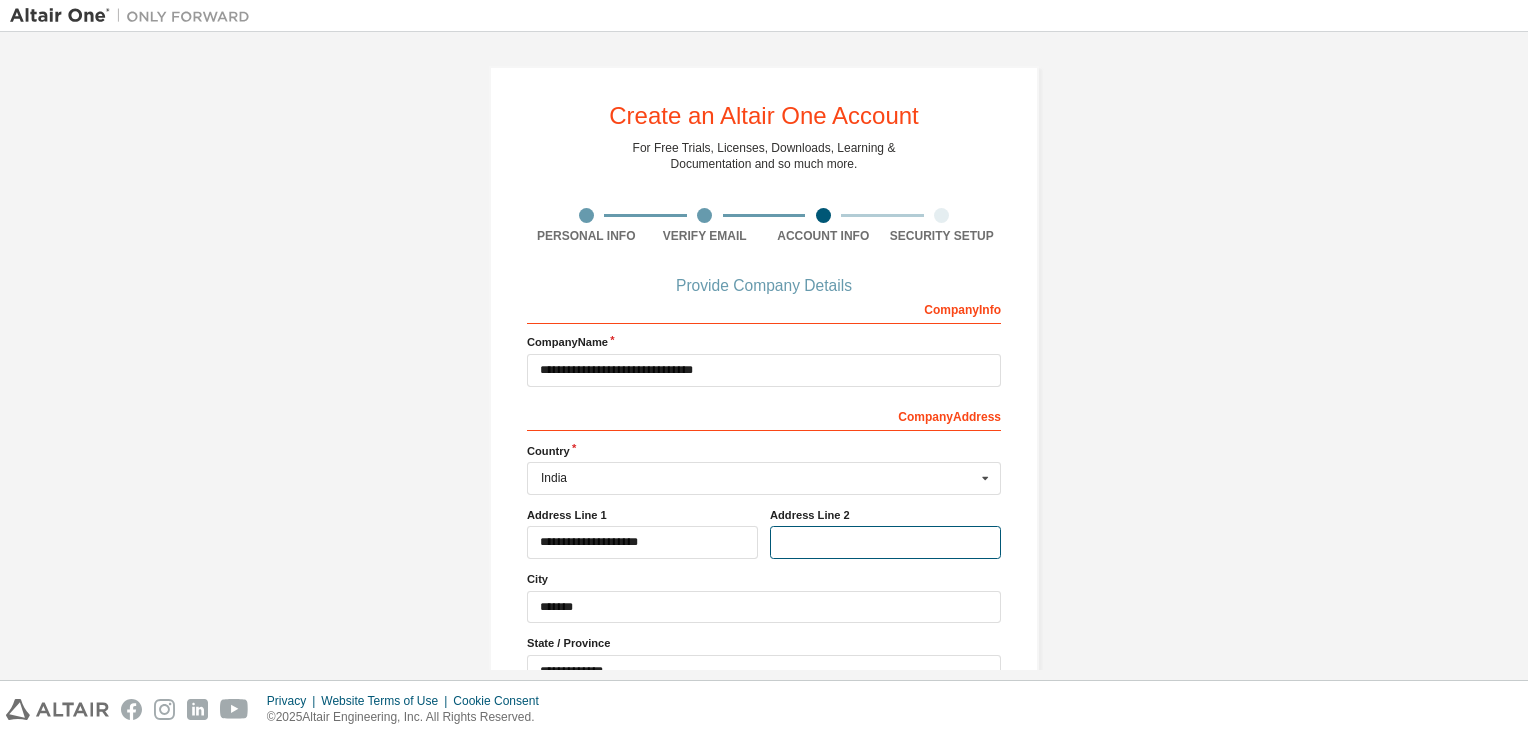 click at bounding box center [885, 542] 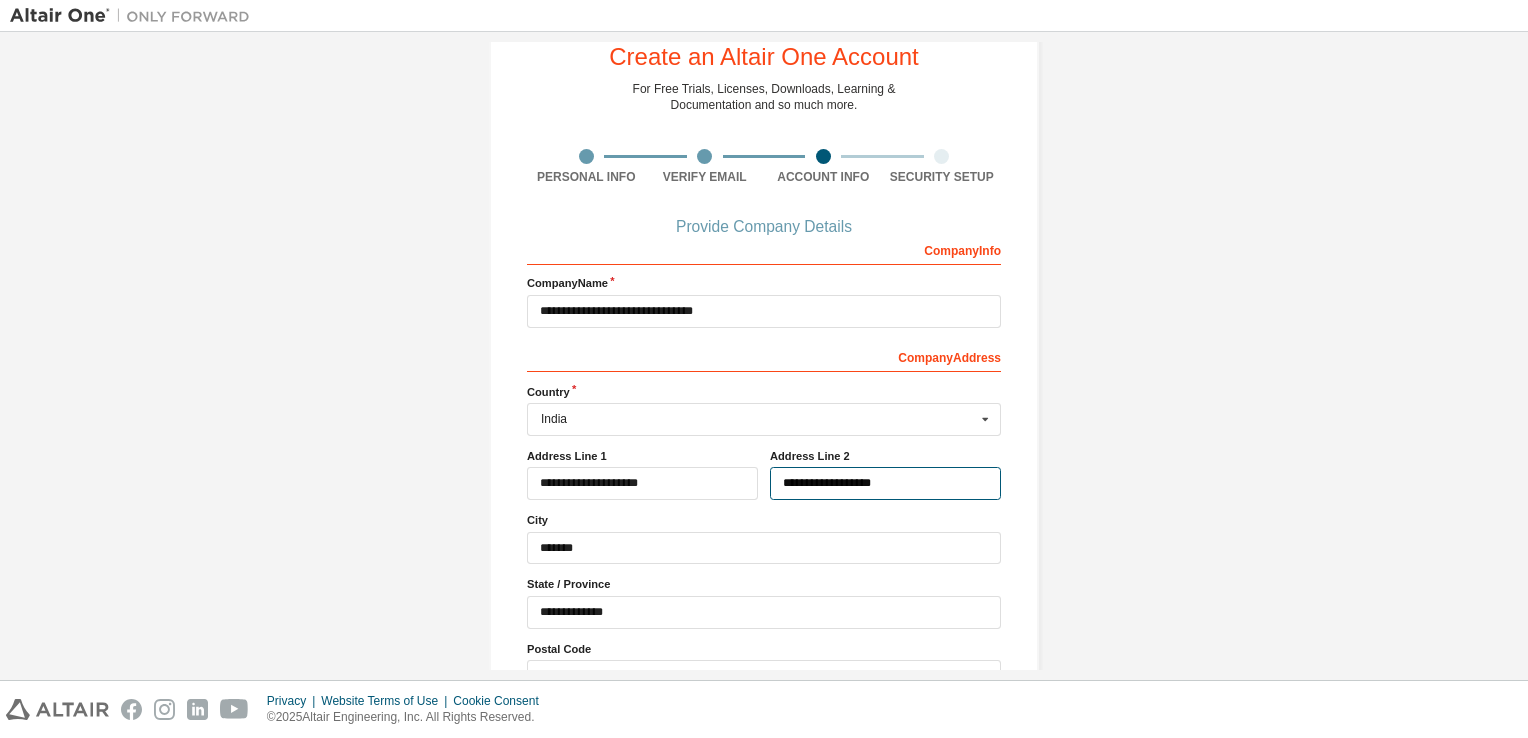 scroll, scrollTop: 80, scrollLeft: 0, axis: vertical 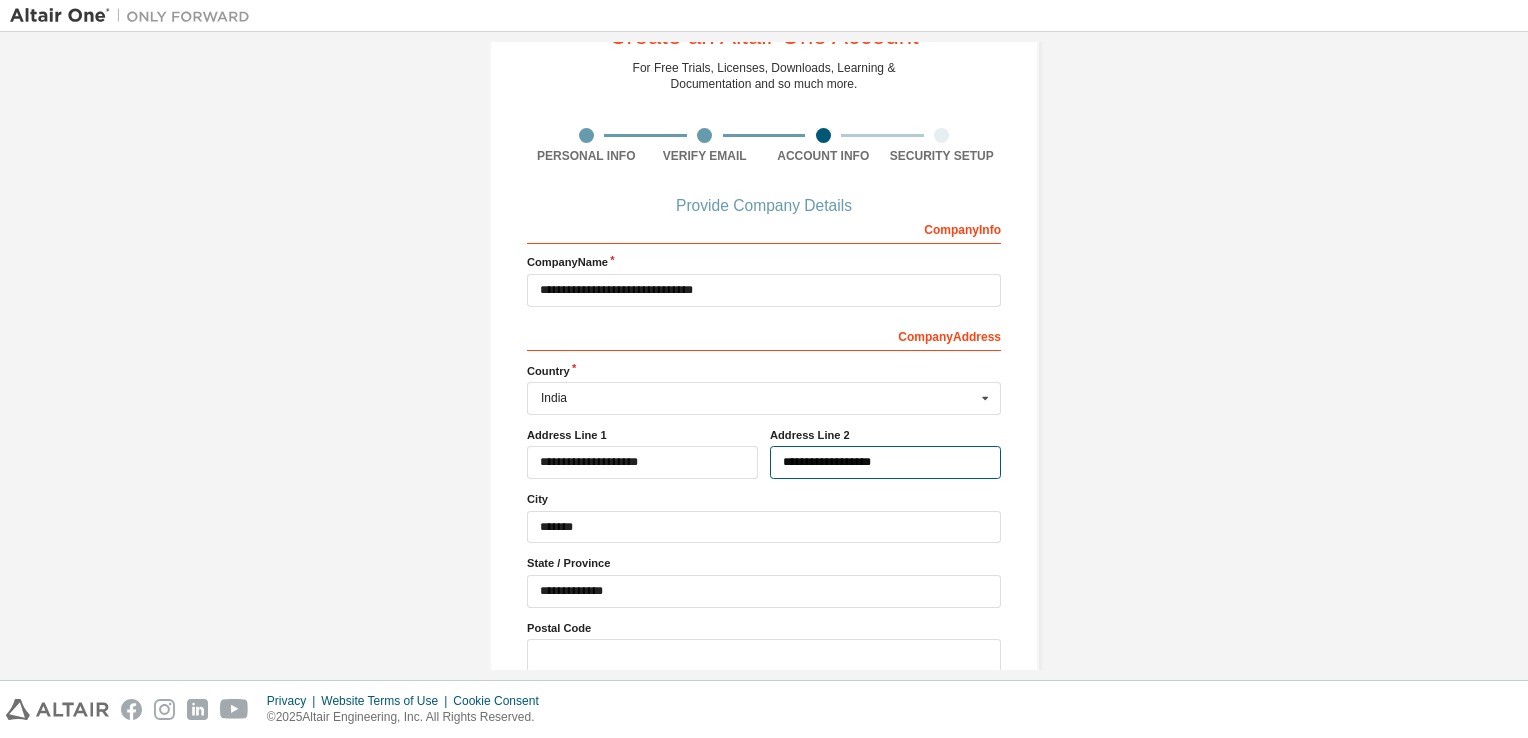 type on "**********" 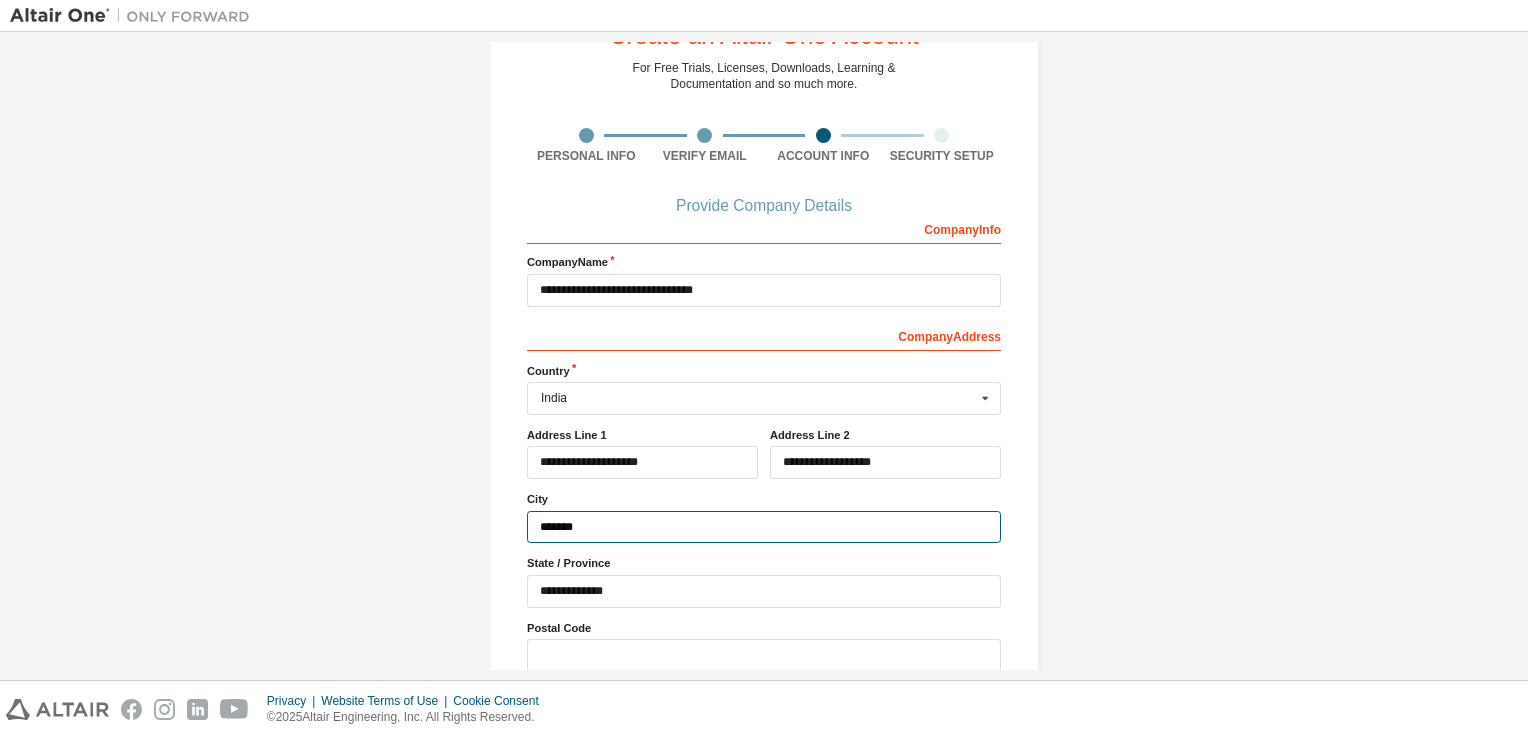 click on "*******" at bounding box center [764, 527] 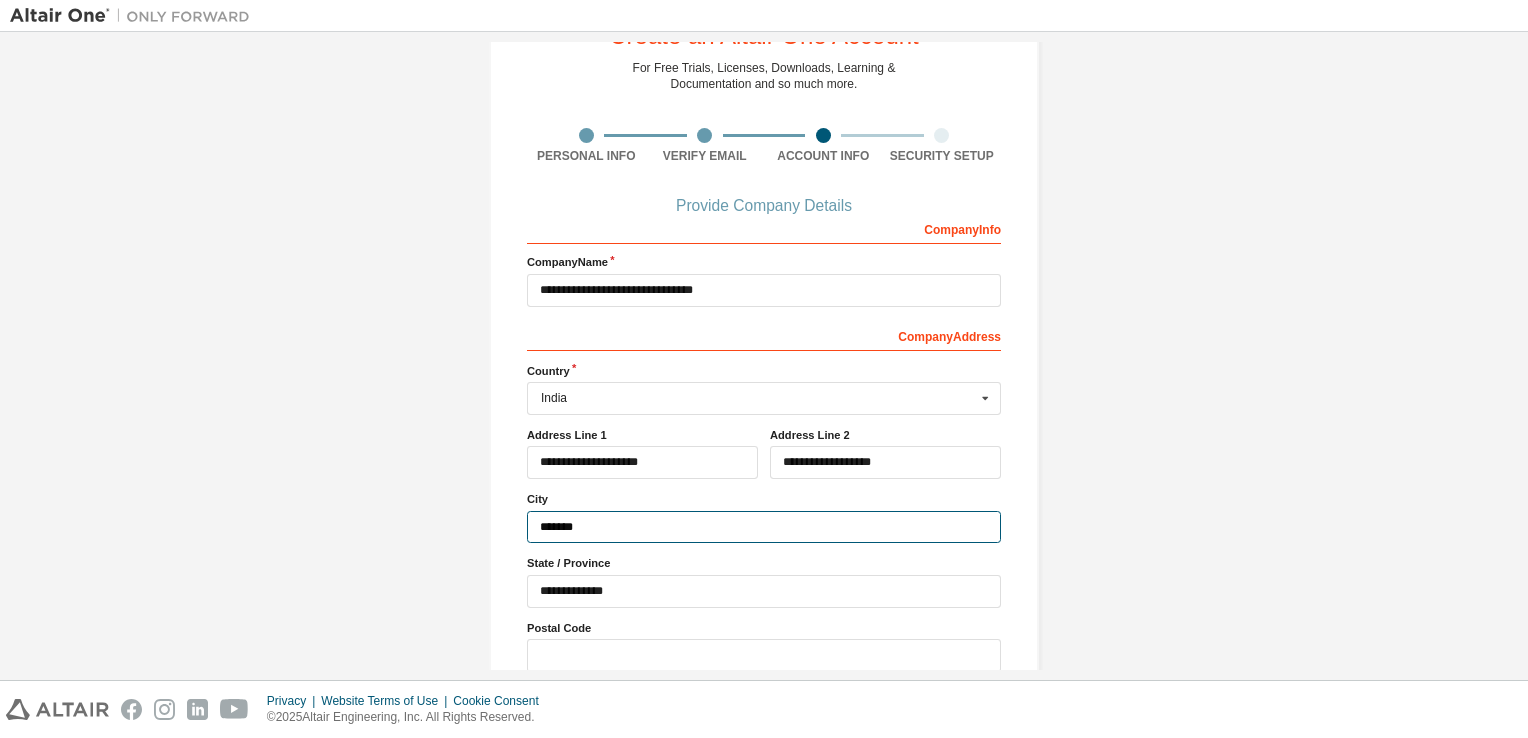 click on "*******" at bounding box center (764, 527) 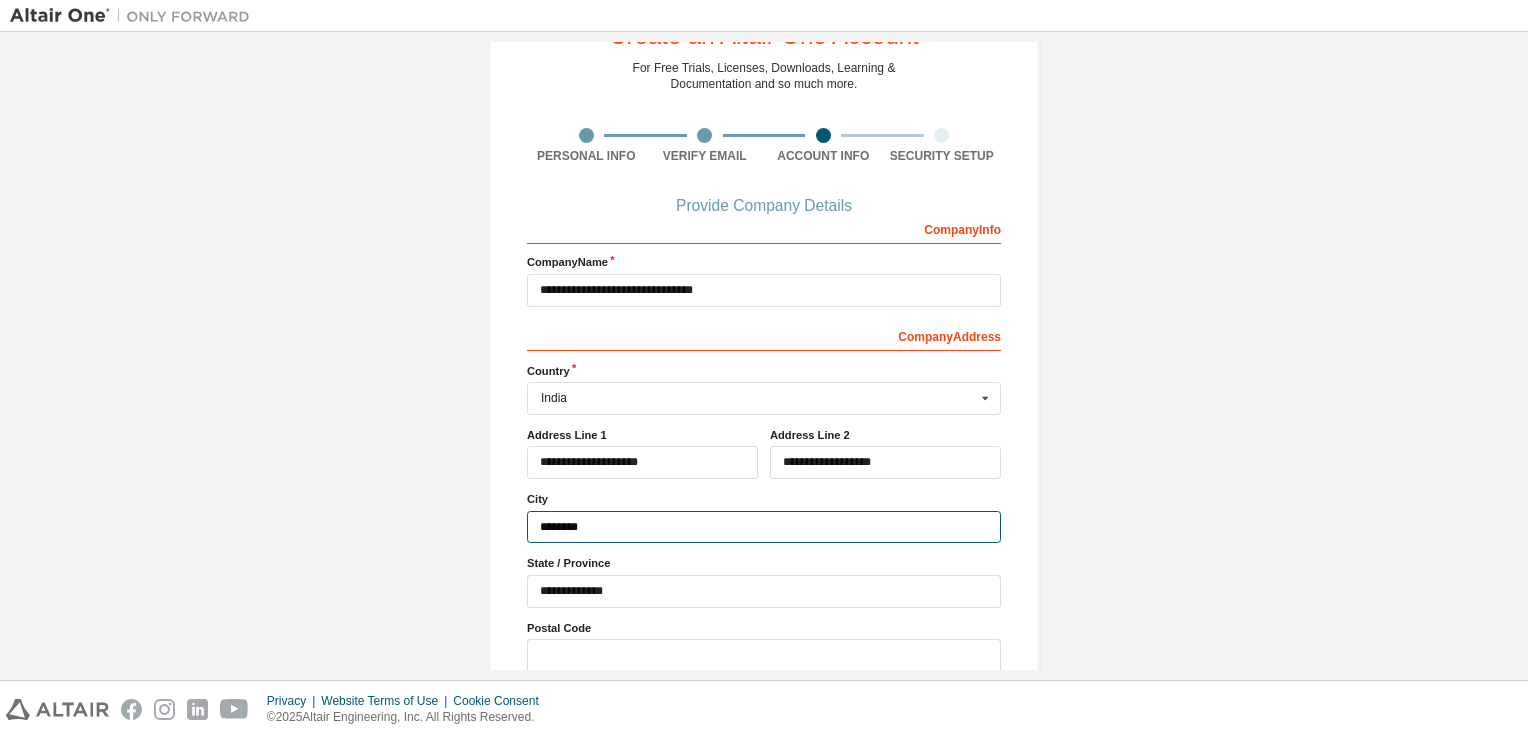 type on "*******" 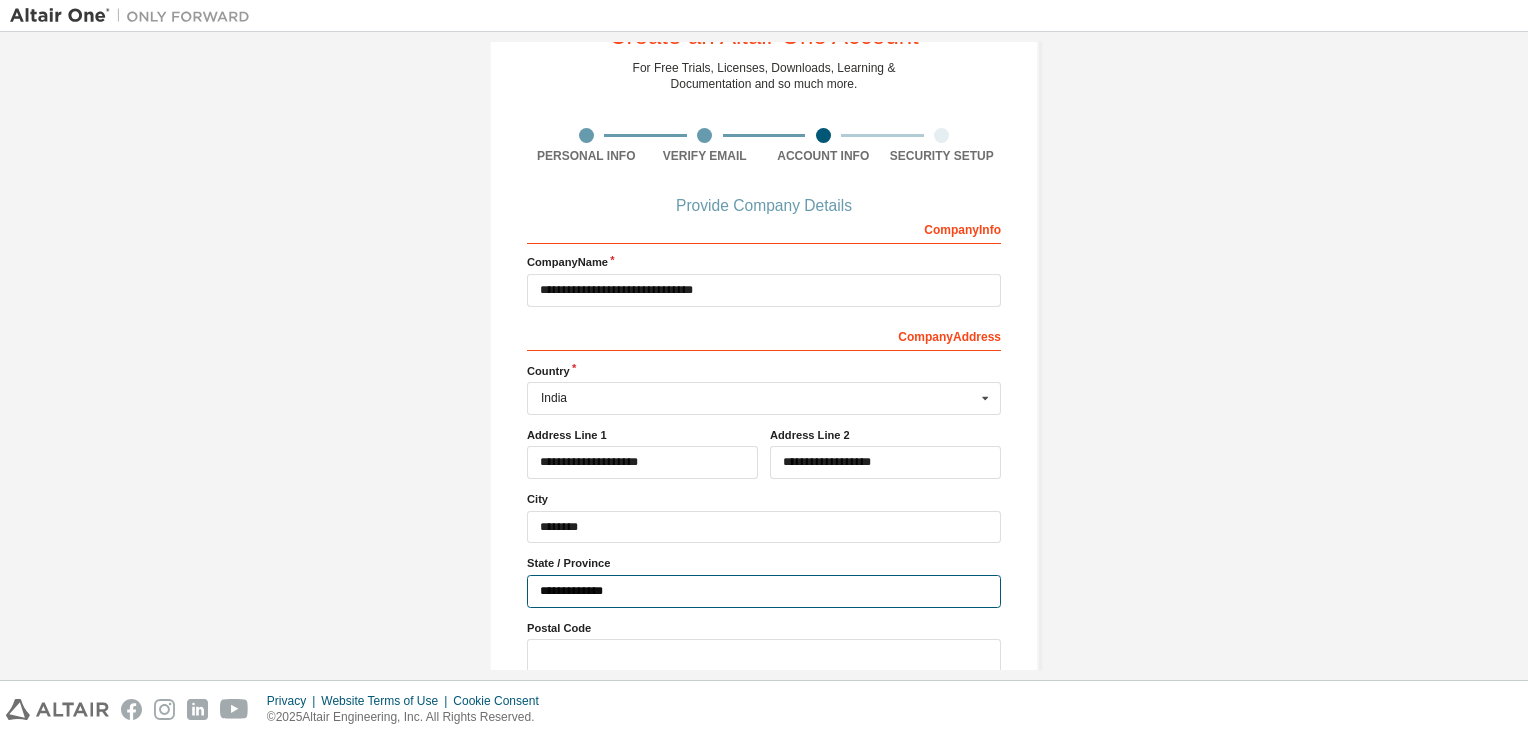 click on "**********" at bounding box center [764, 591] 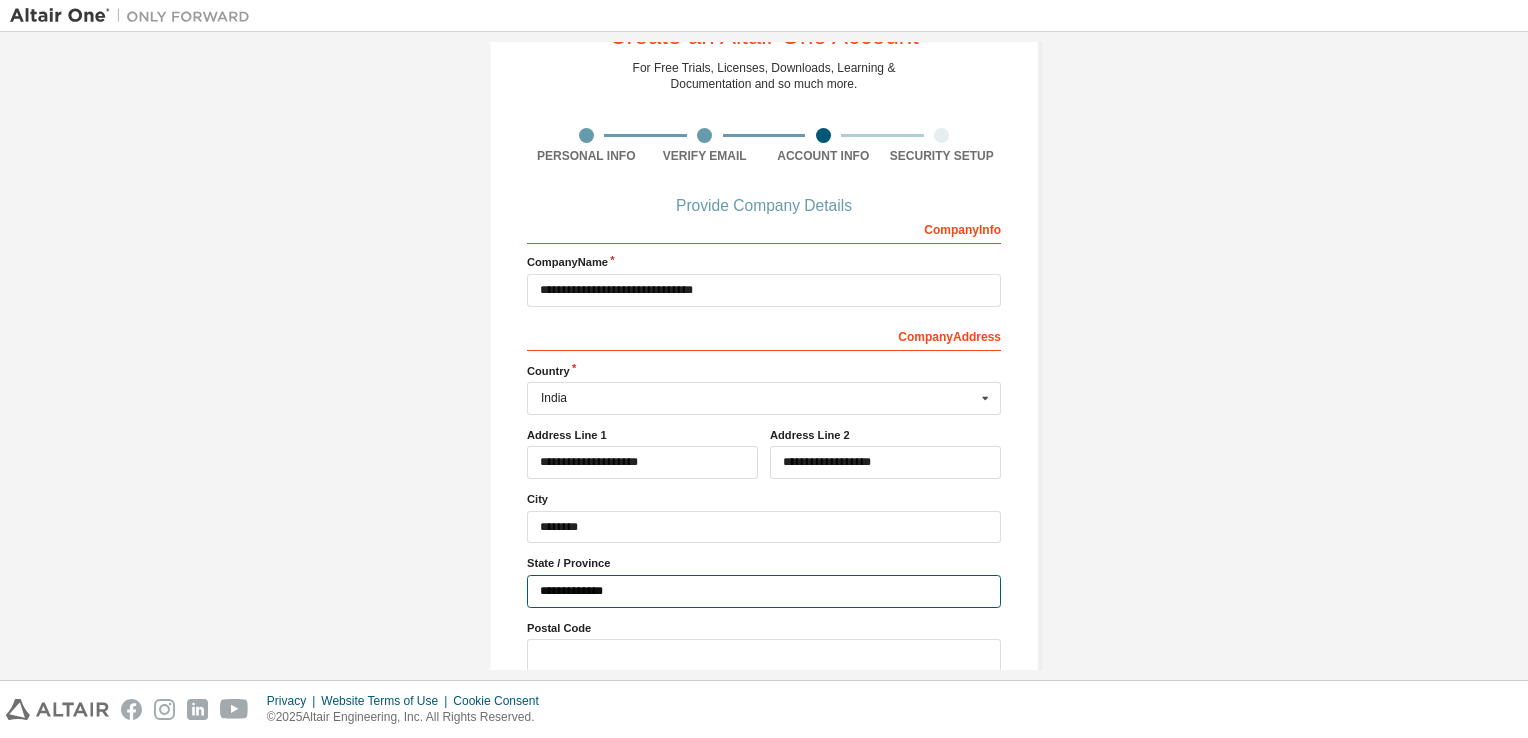 click on "**********" at bounding box center [764, 591] 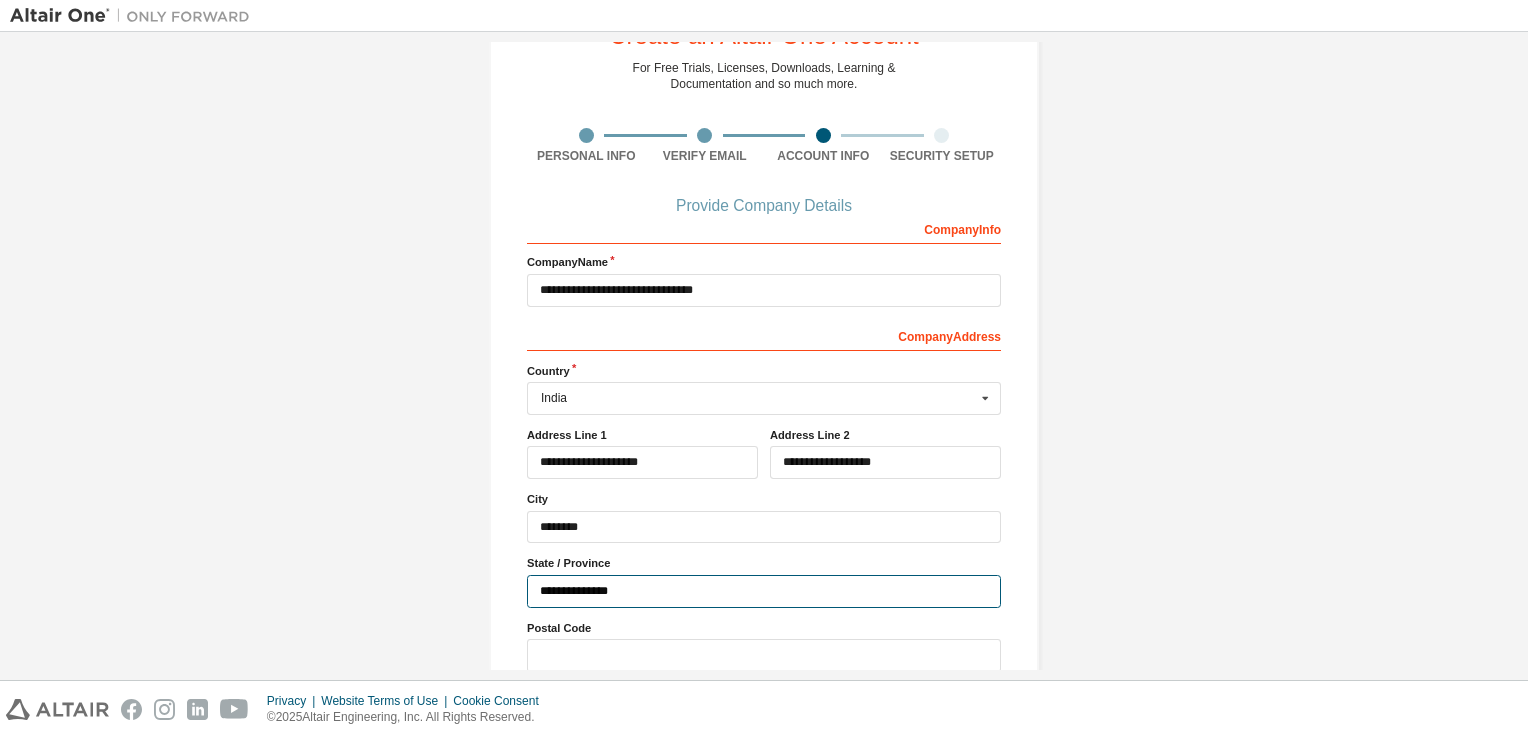 type on "**********" 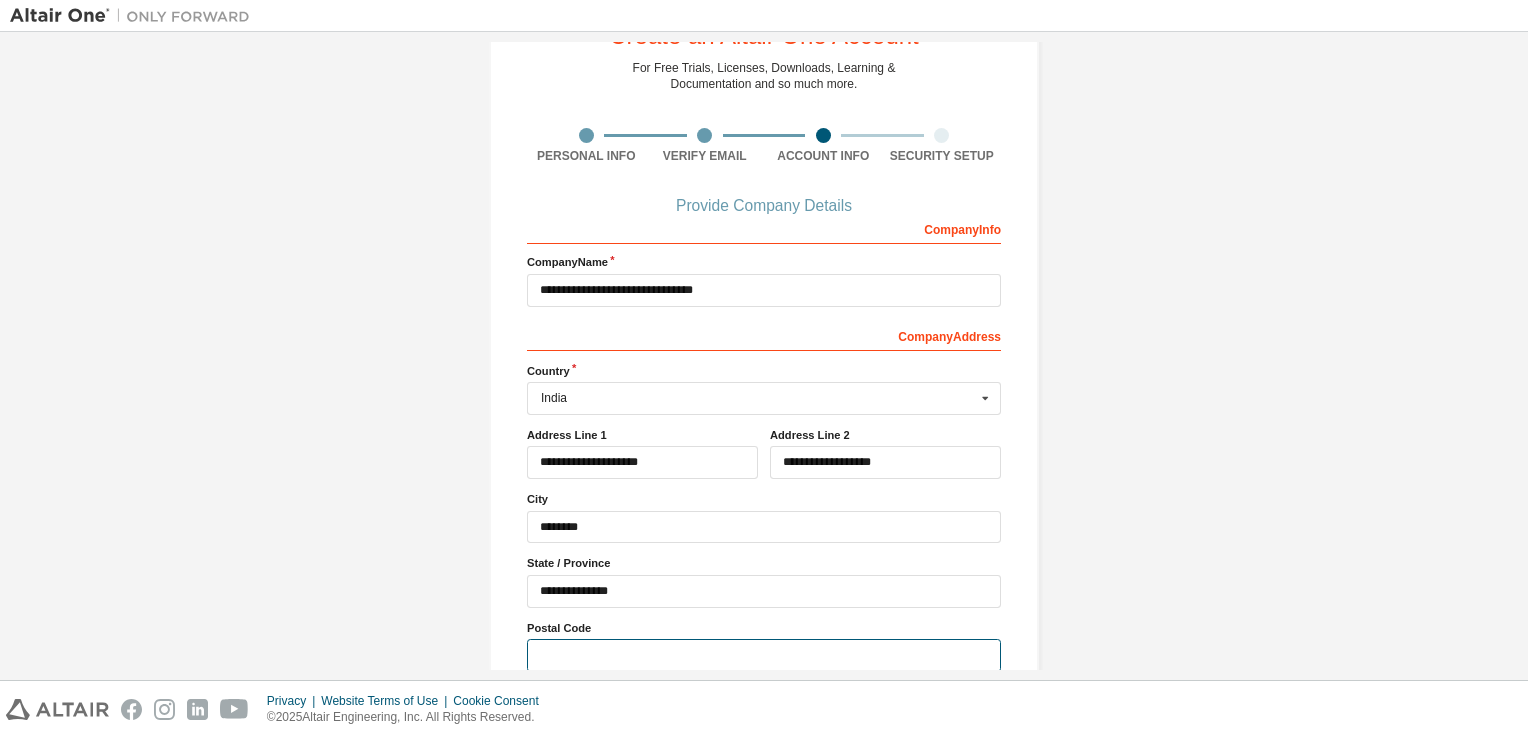 click at bounding box center [764, 655] 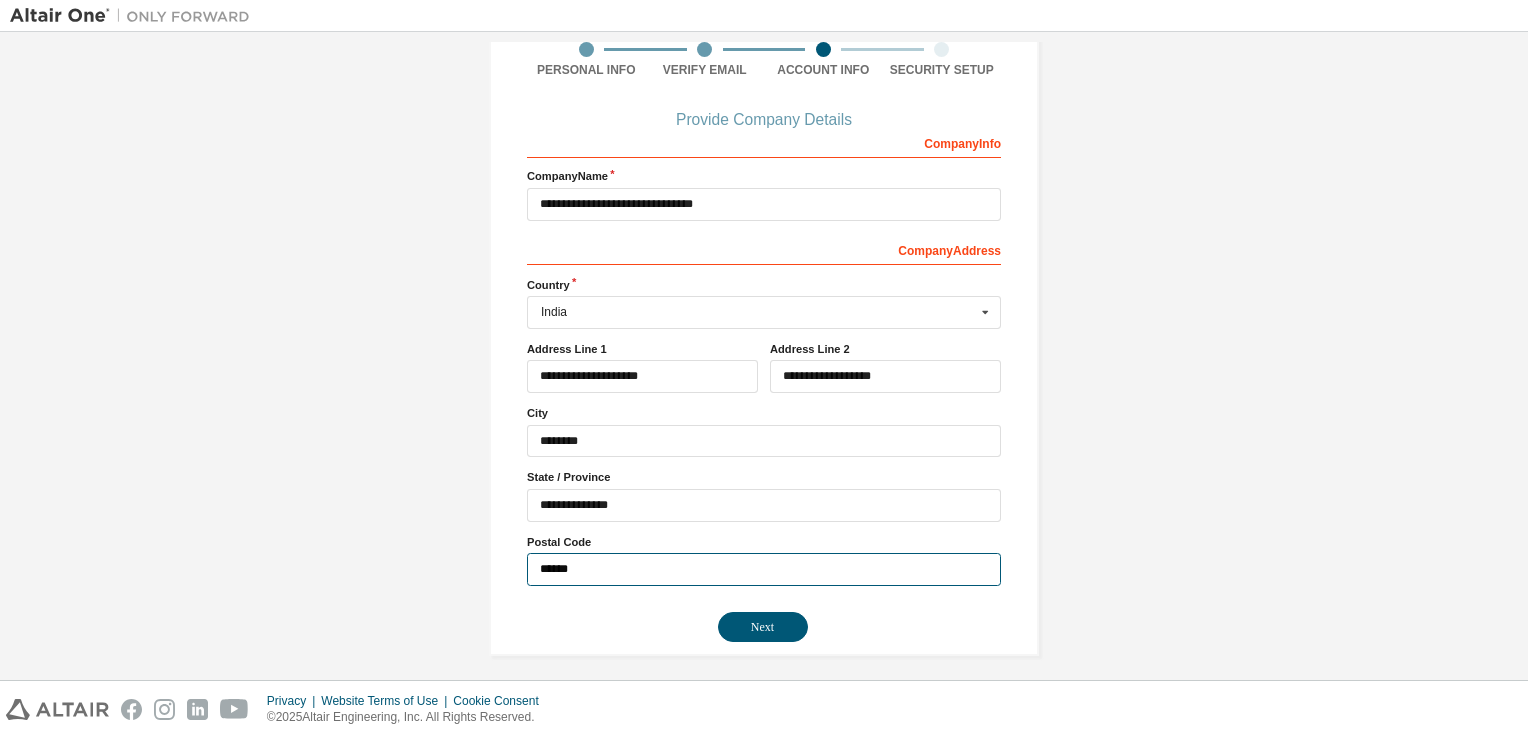 scroll, scrollTop: 171, scrollLeft: 0, axis: vertical 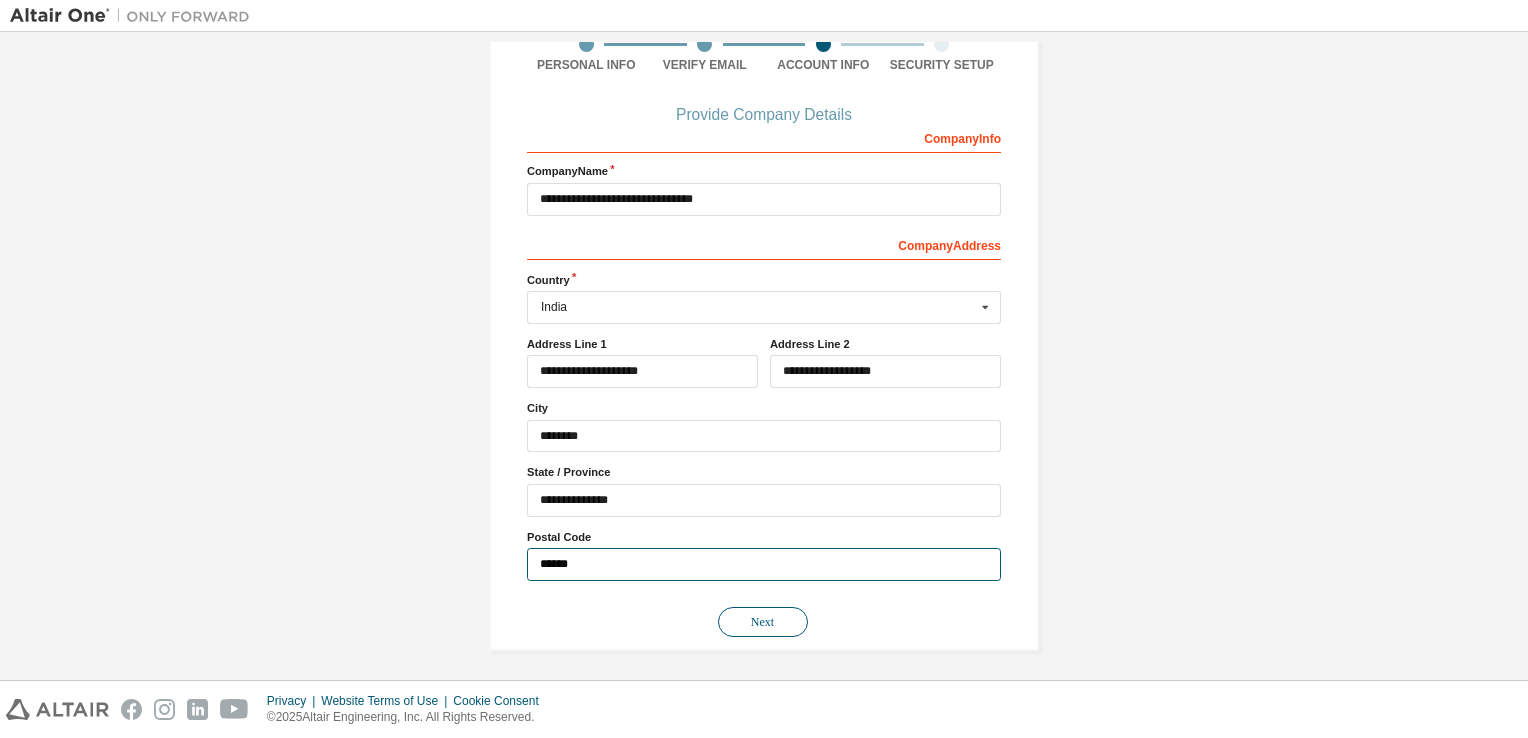 type on "******" 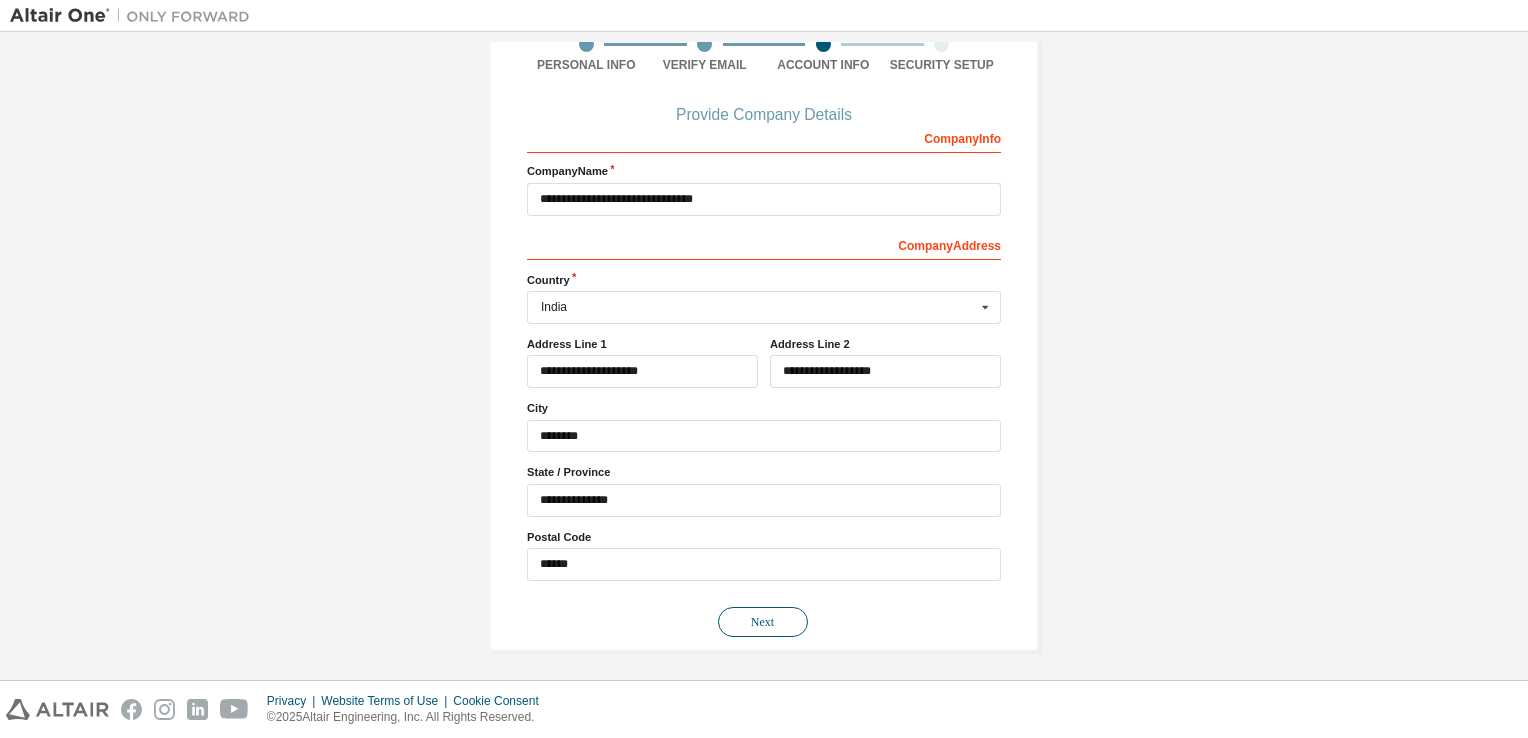 click on "Next" at bounding box center [763, 622] 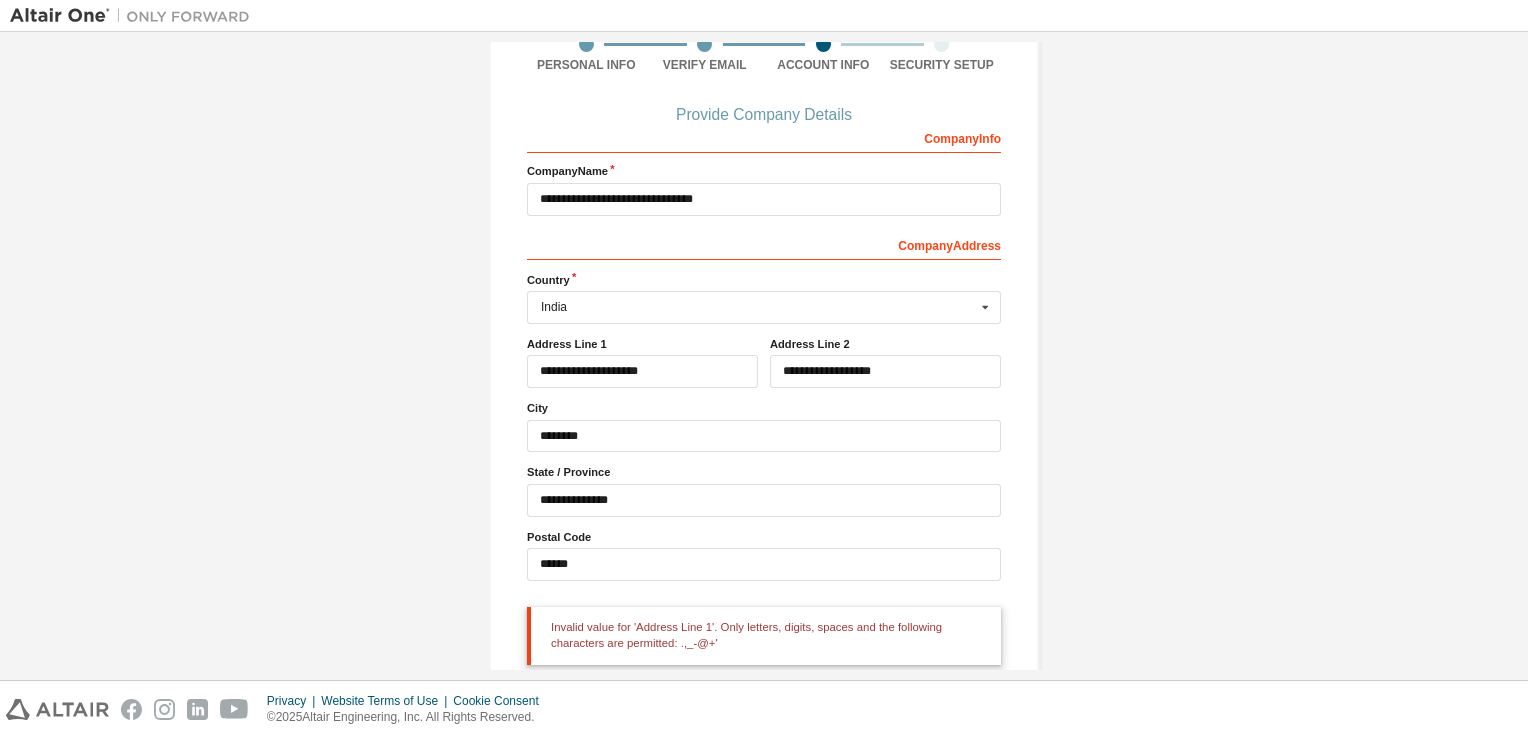 scroll, scrollTop: 151, scrollLeft: 0, axis: vertical 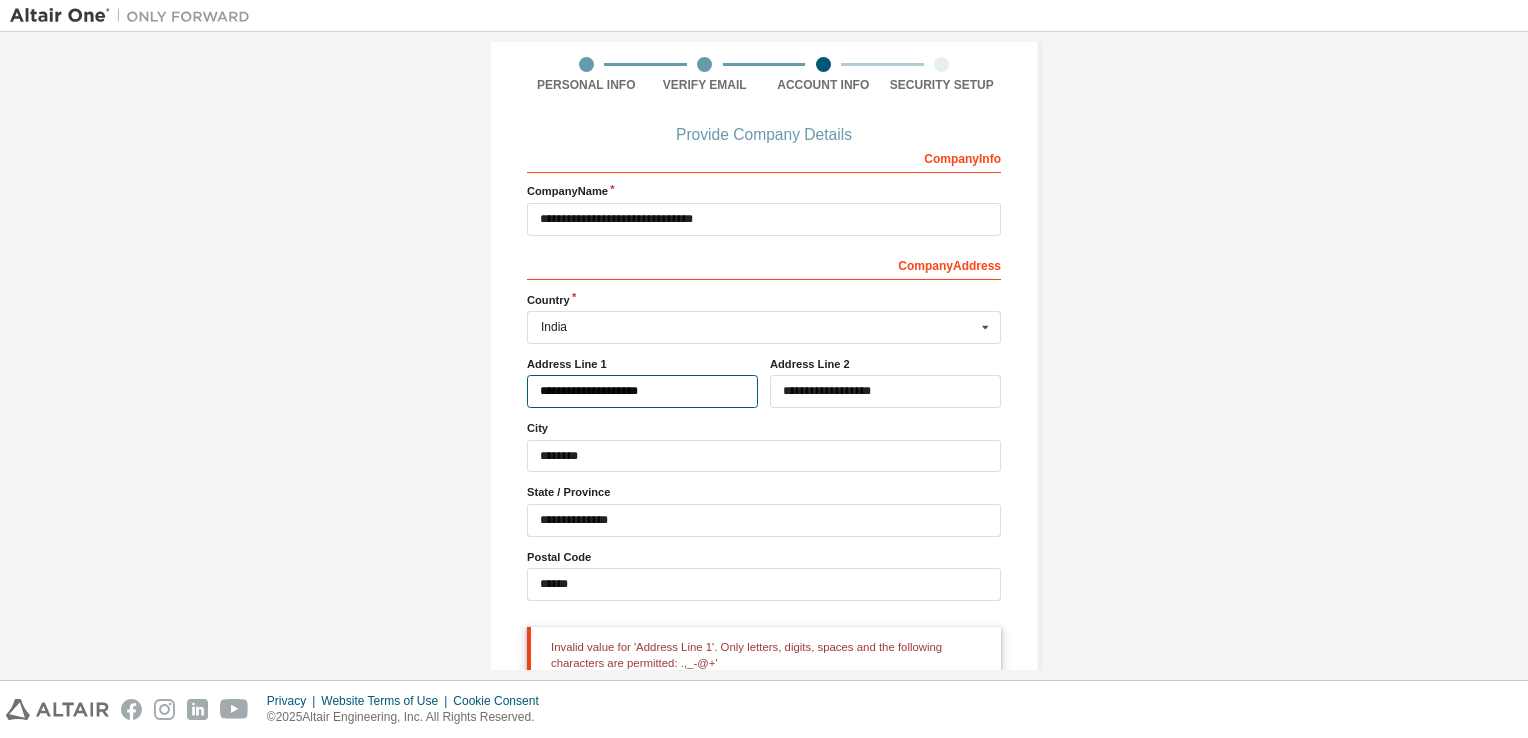 click on "**********" at bounding box center (642, 391) 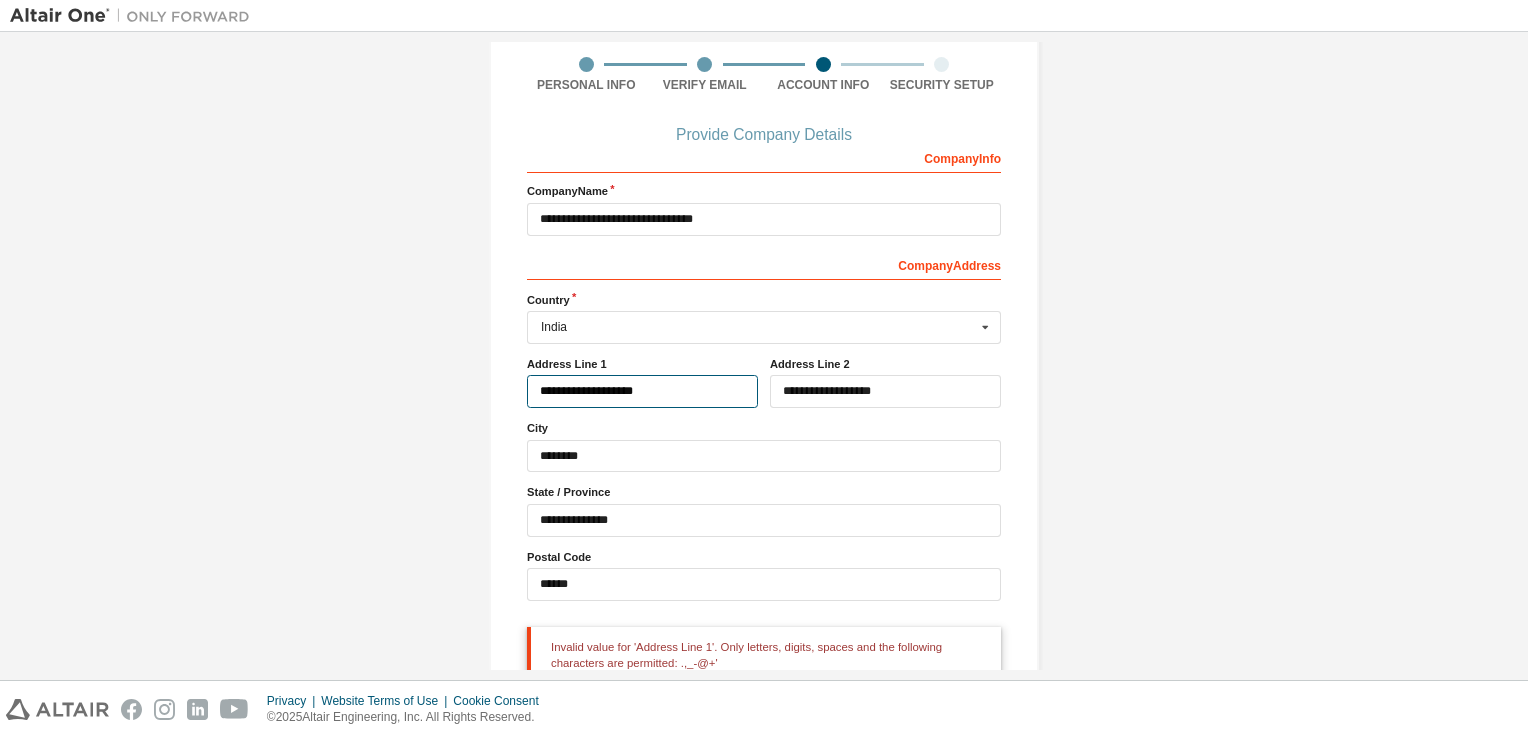 type on "**********" 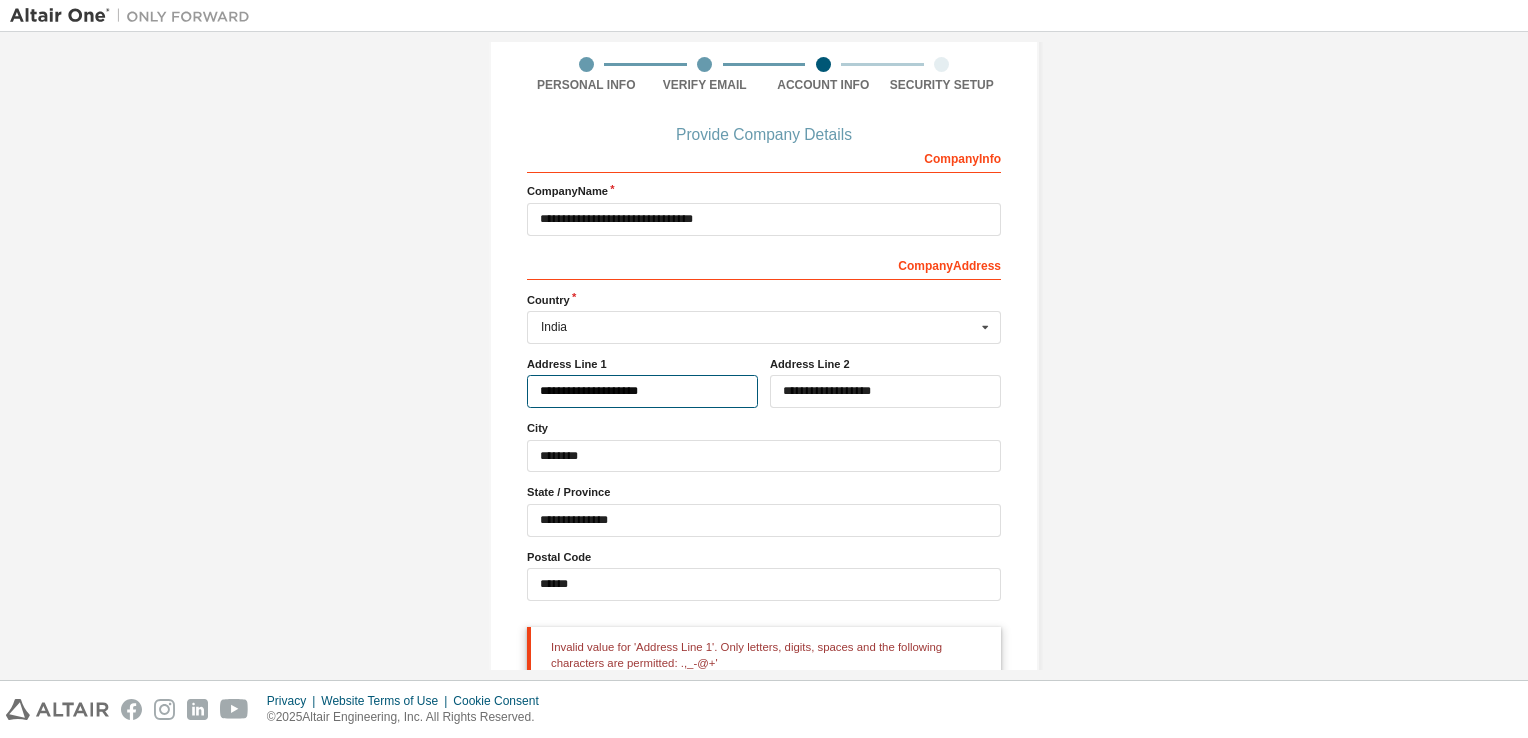 drag, startPoint x: 650, startPoint y: 391, endPoint x: 400, endPoint y: 402, distance: 250.24188 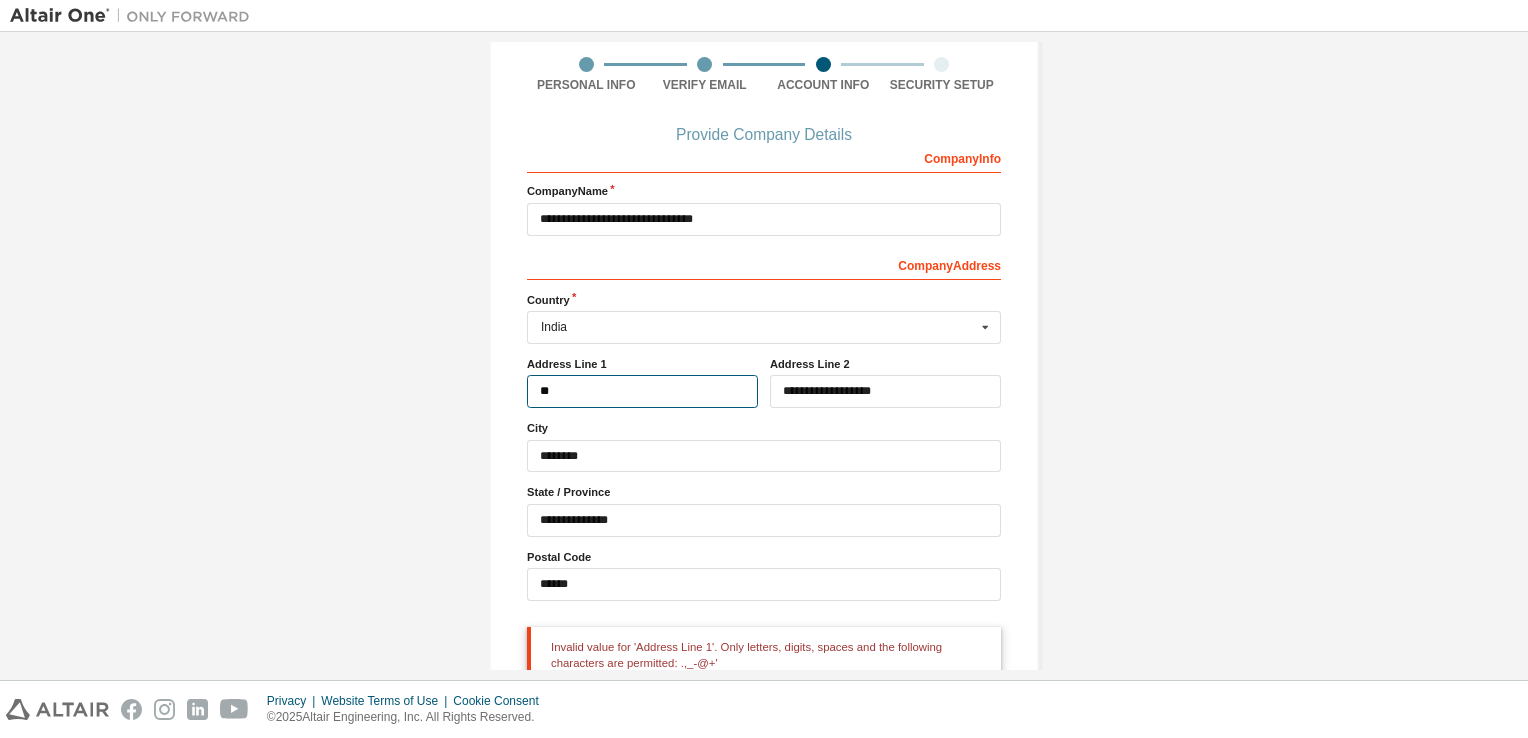 type on "*" 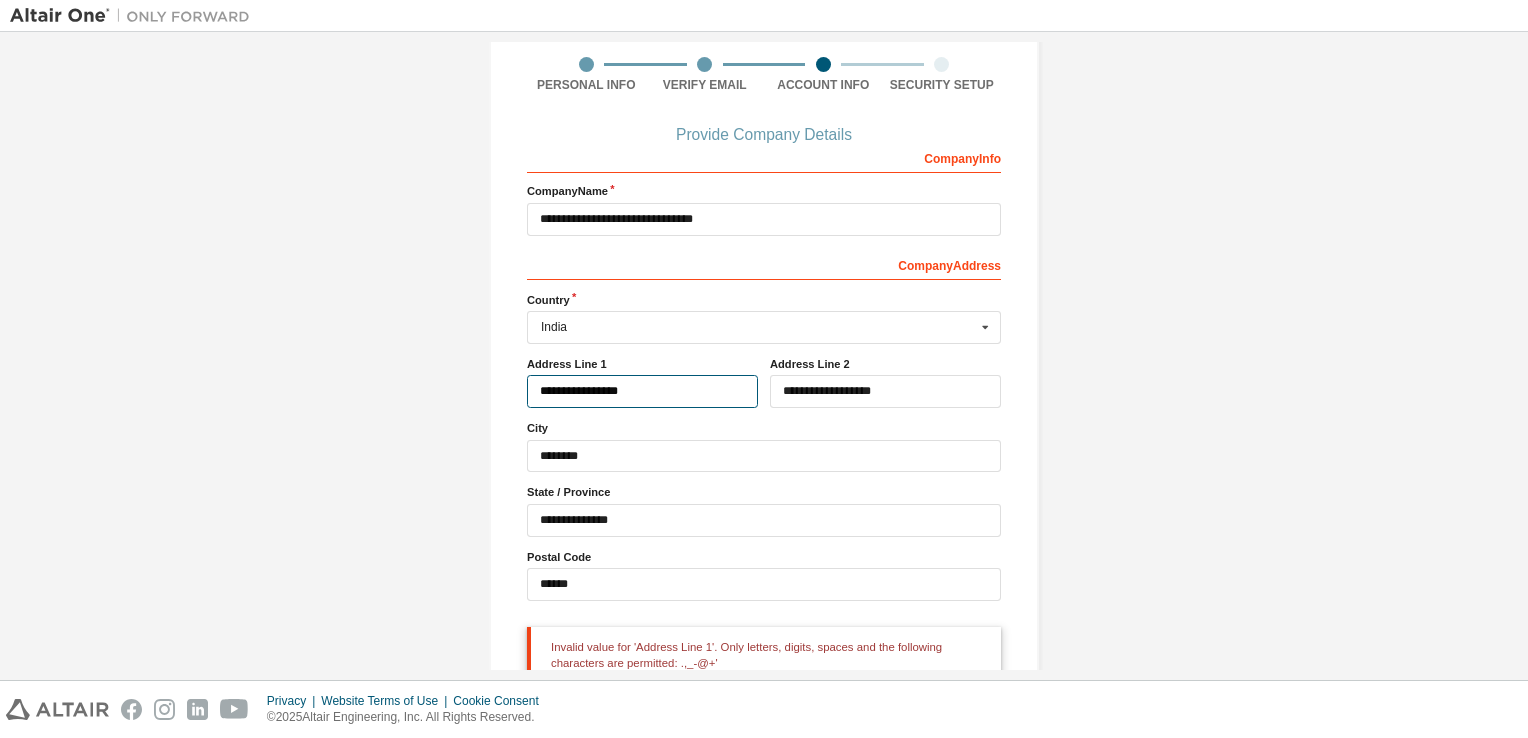 type on "**********" 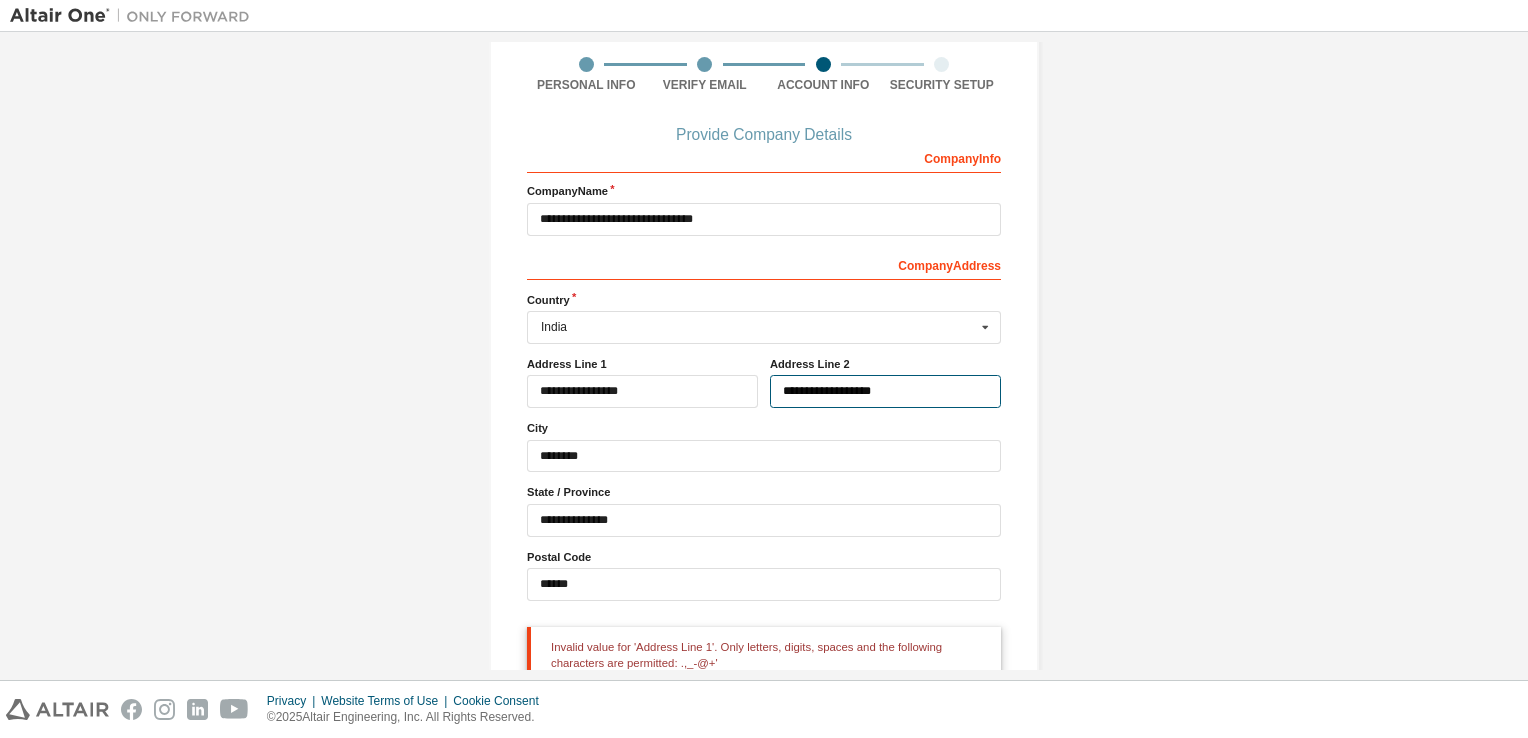 drag, startPoint x: 826, startPoint y: 396, endPoint x: 751, endPoint y: 394, distance: 75.026665 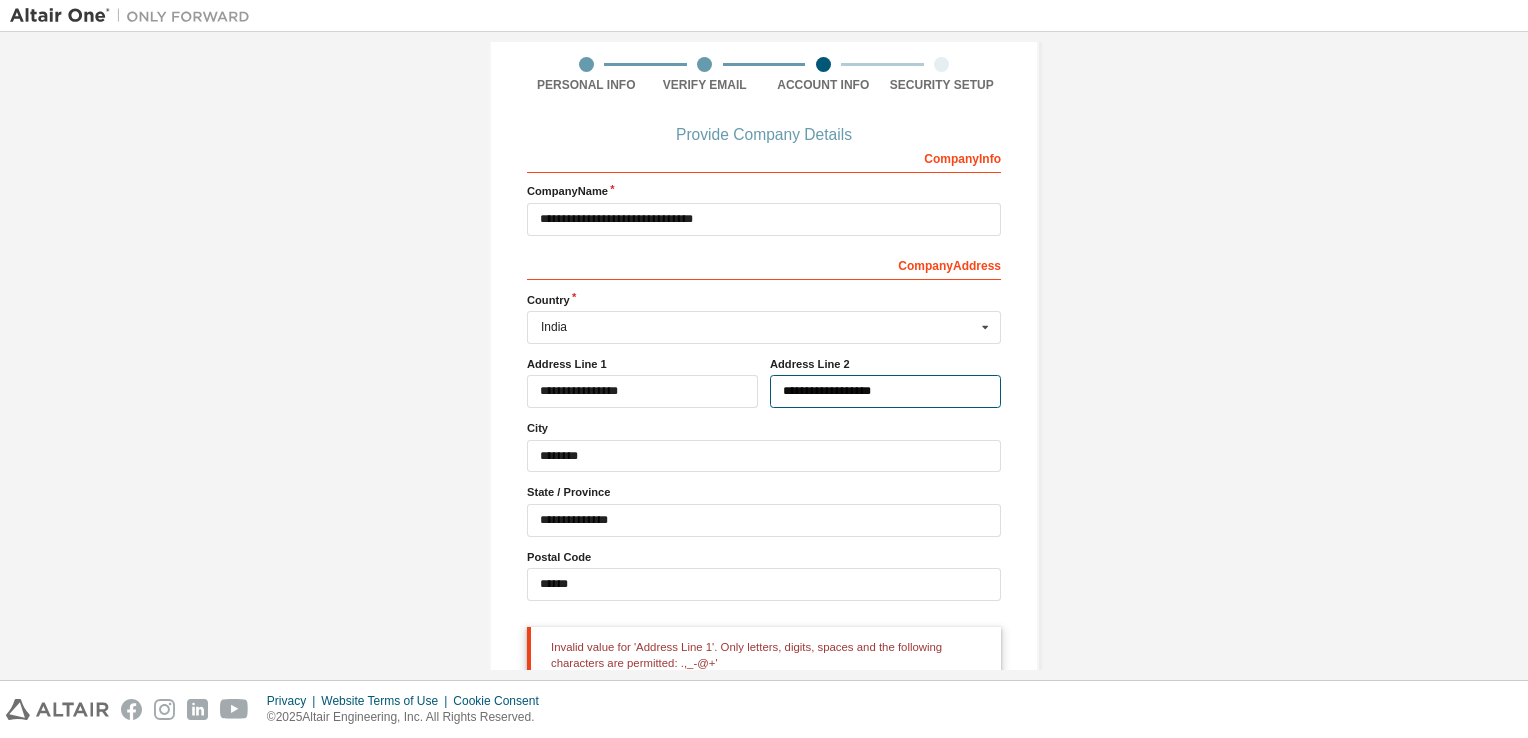 scroll, scrollTop: 240, scrollLeft: 0, axis: vertical 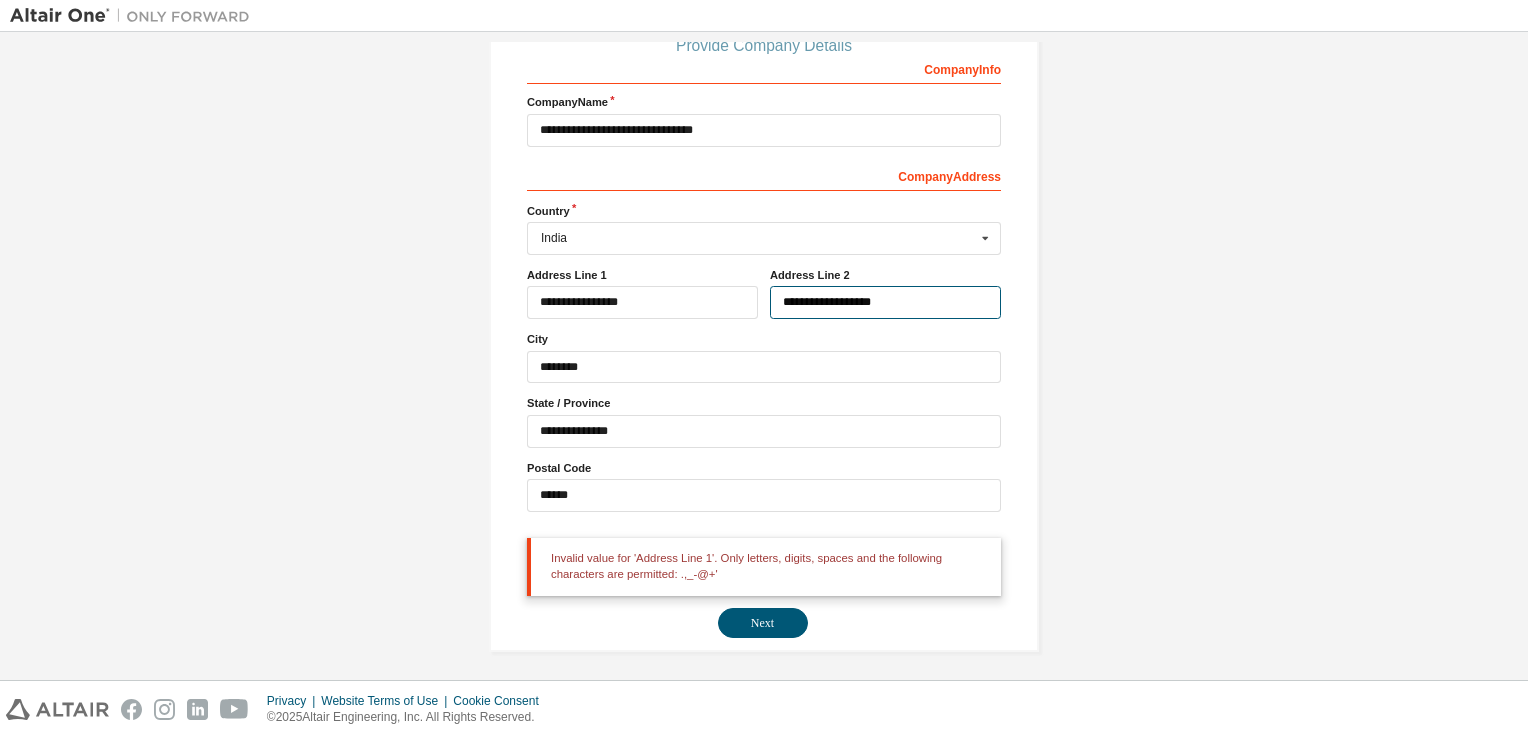 type on "**********" 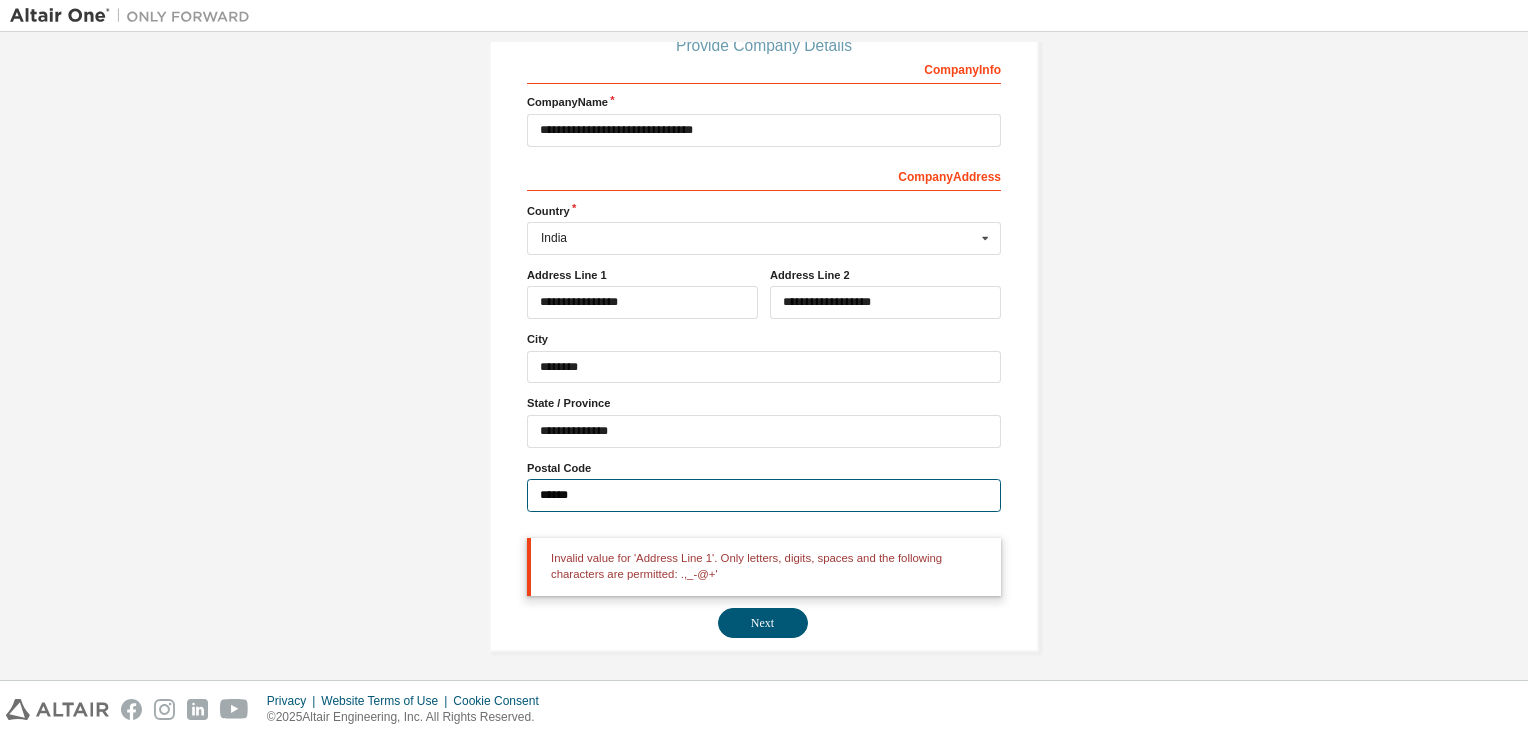 click on "******" at bounding box center (764, 495) 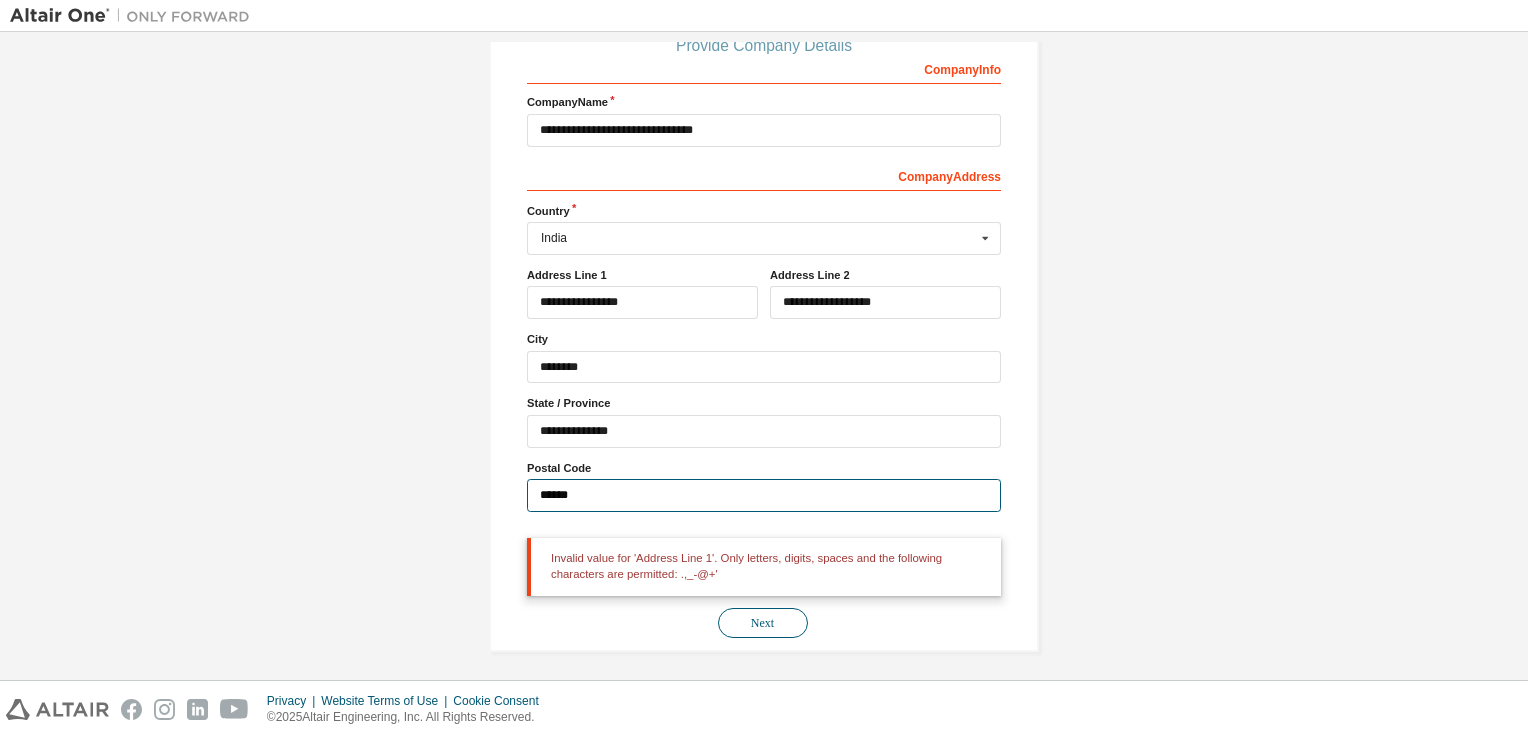 type on "******" 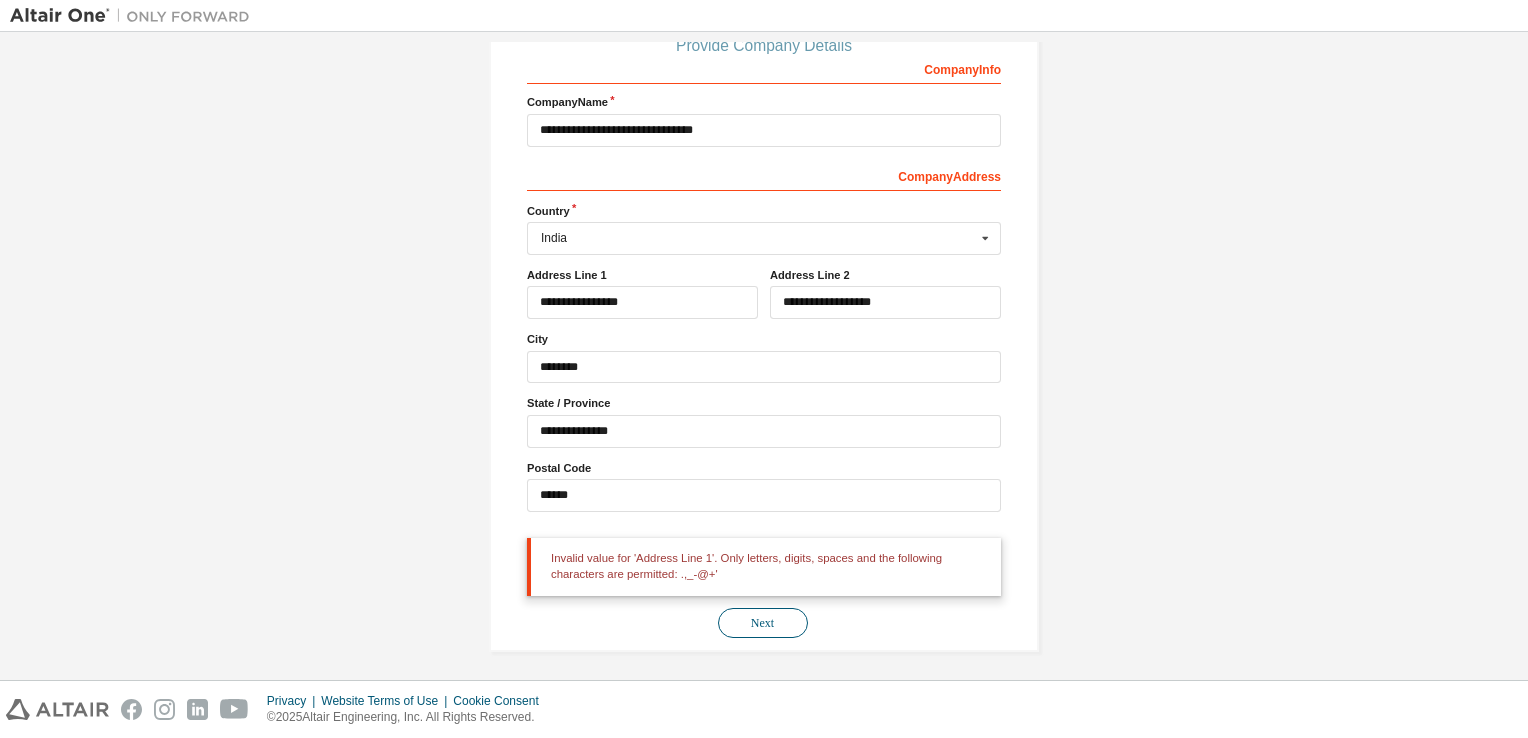 click on "Next" at bounding box center [763, 623] 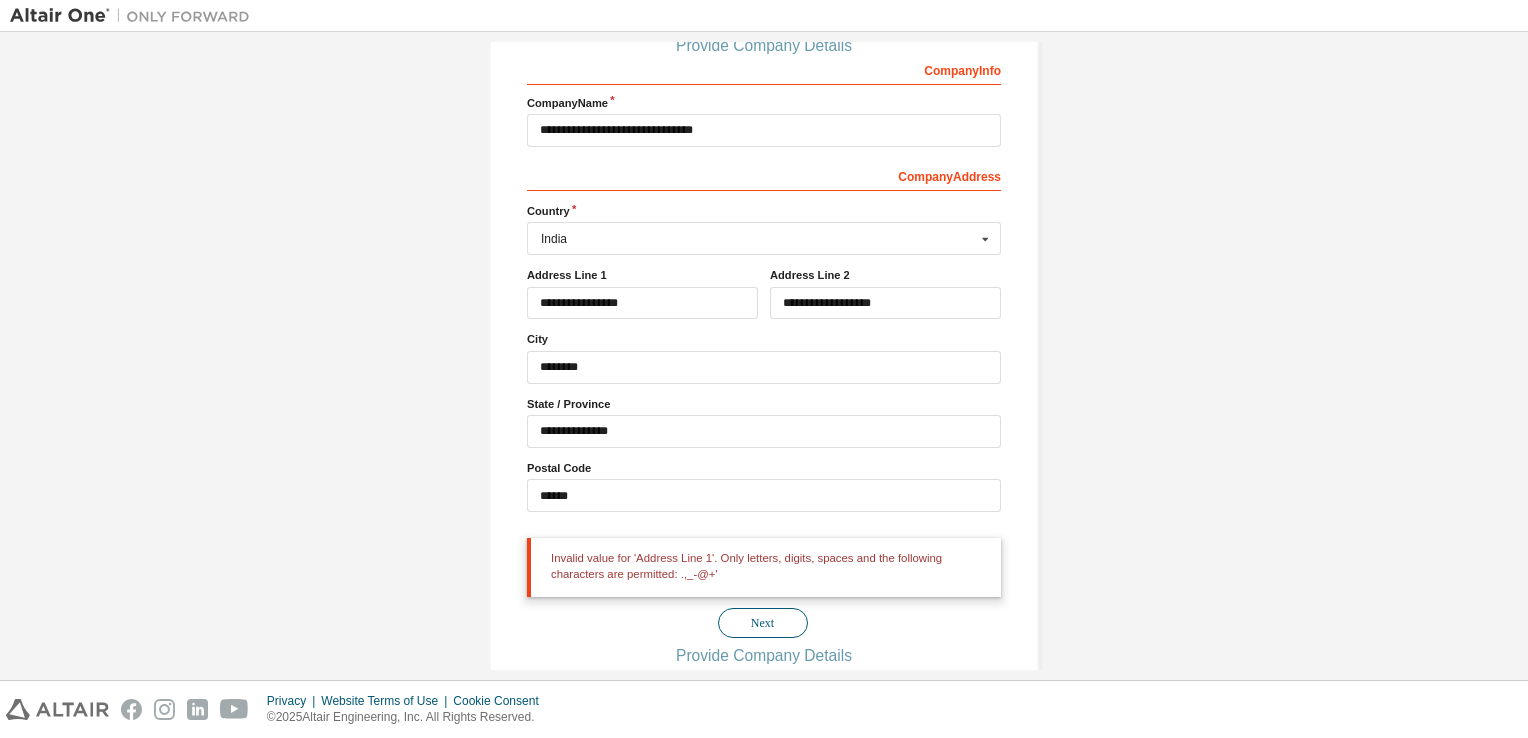 scroll, scrollTop: 0, scrollLeft: 0, axis: both 